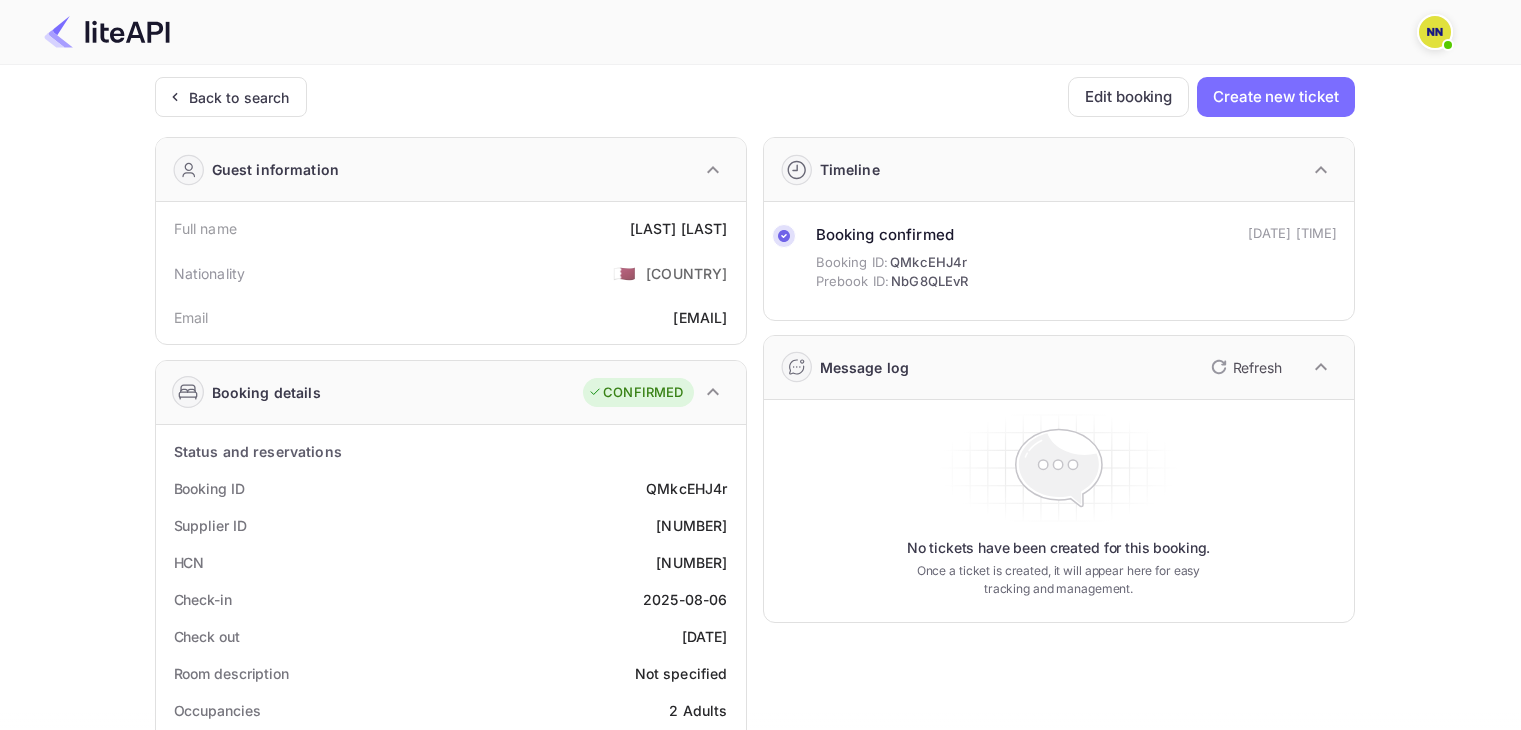 scroll, scrollTop: 0, scrollLeft: 0, axis: both 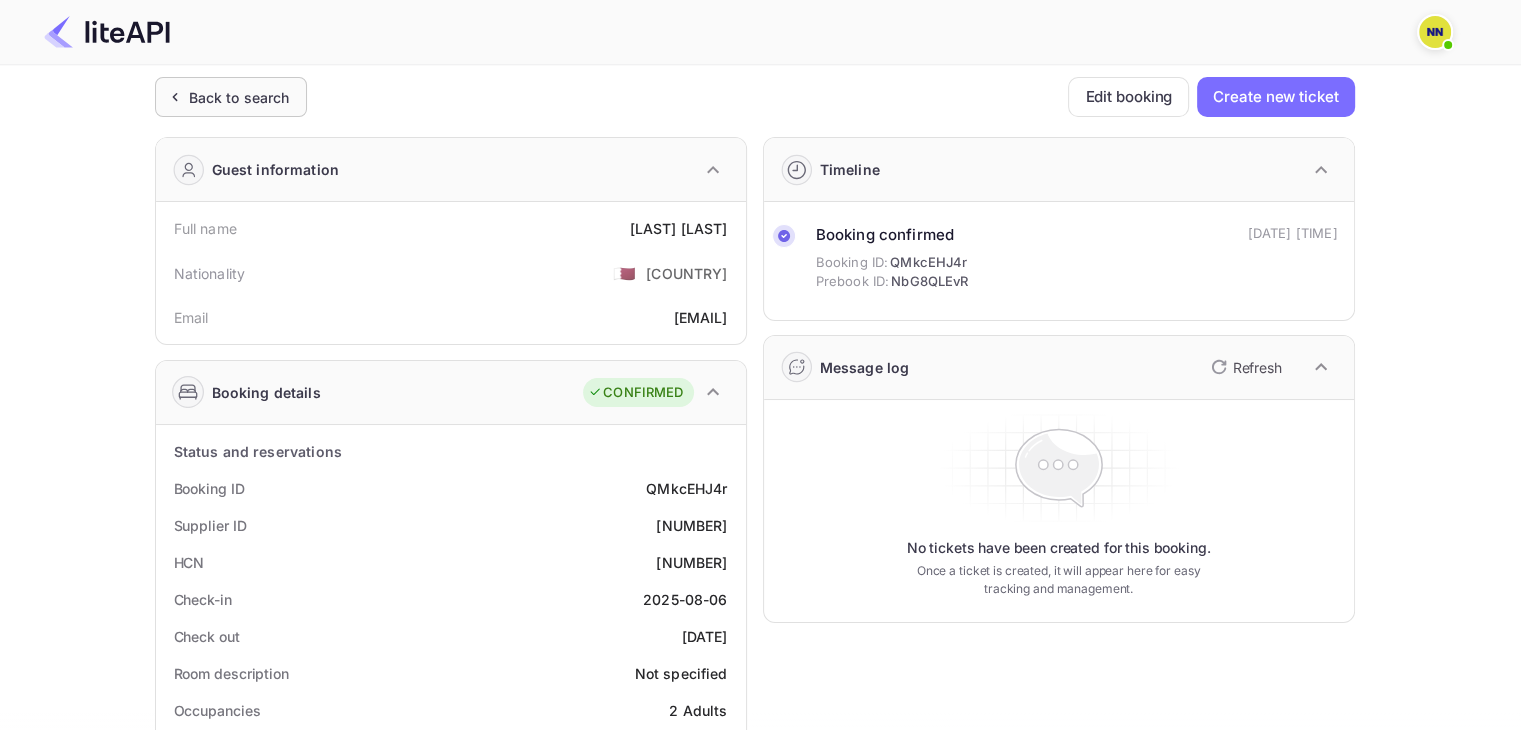 click on "Back to search" at bounding box center (239, 97) 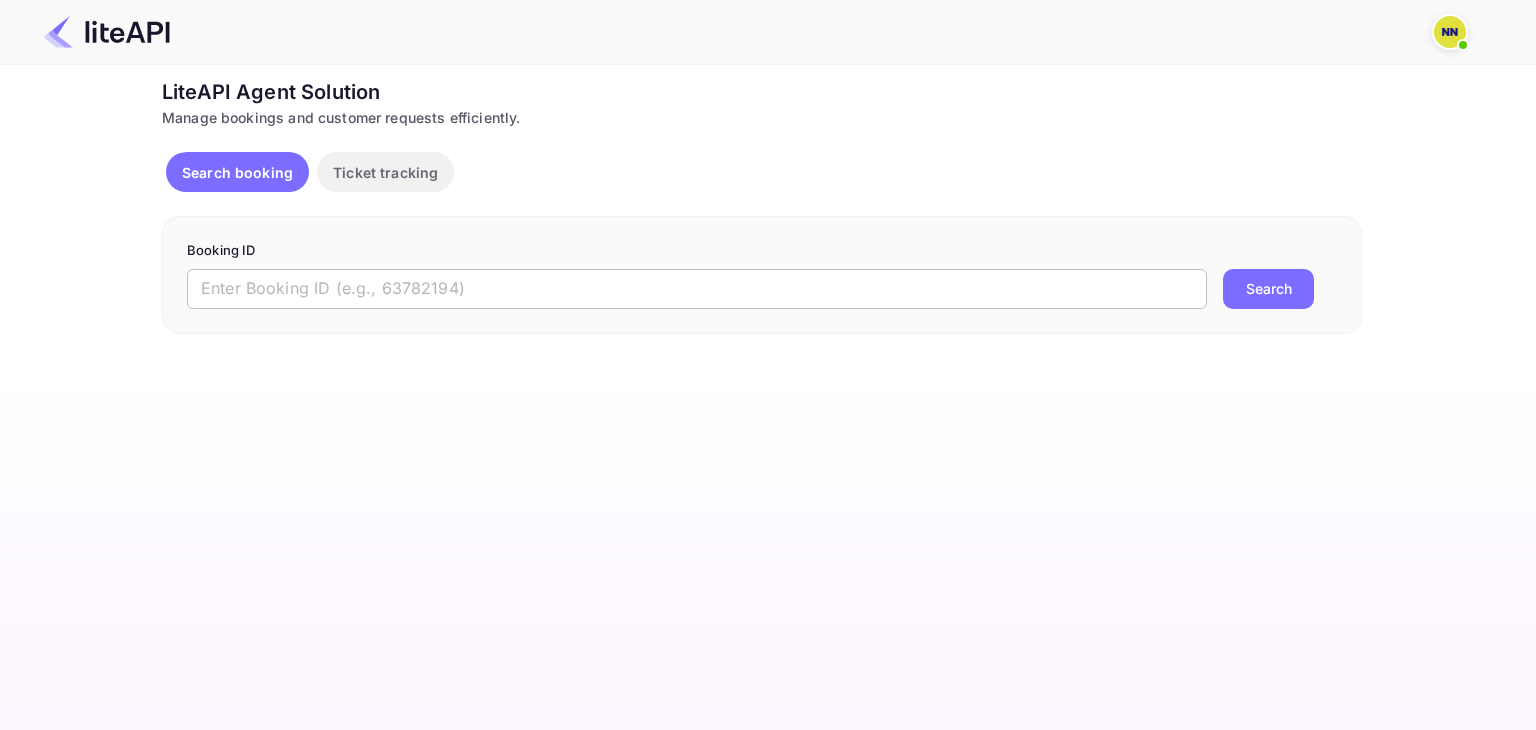click at bounding box center [697, 289] 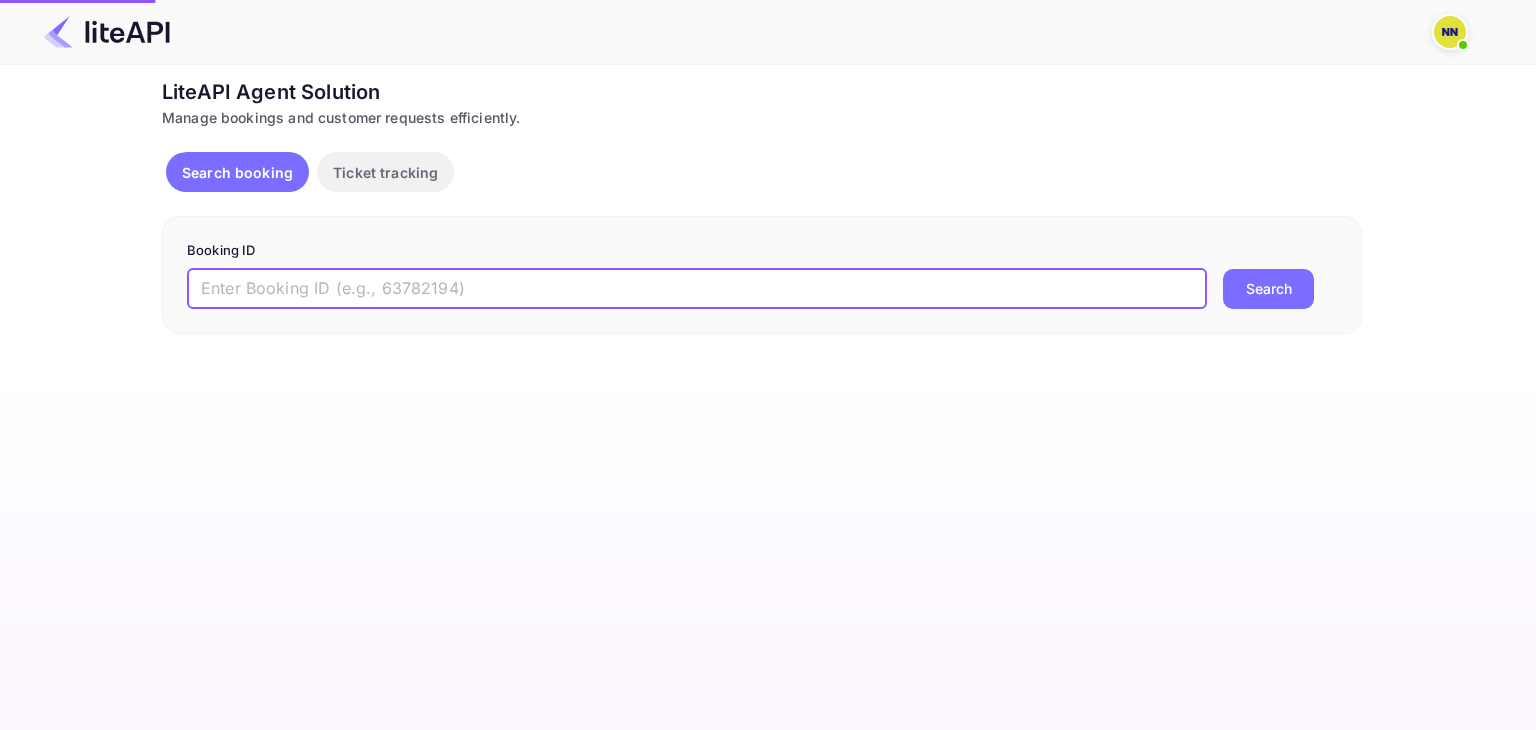 paste on "[BOOKING_ID]" 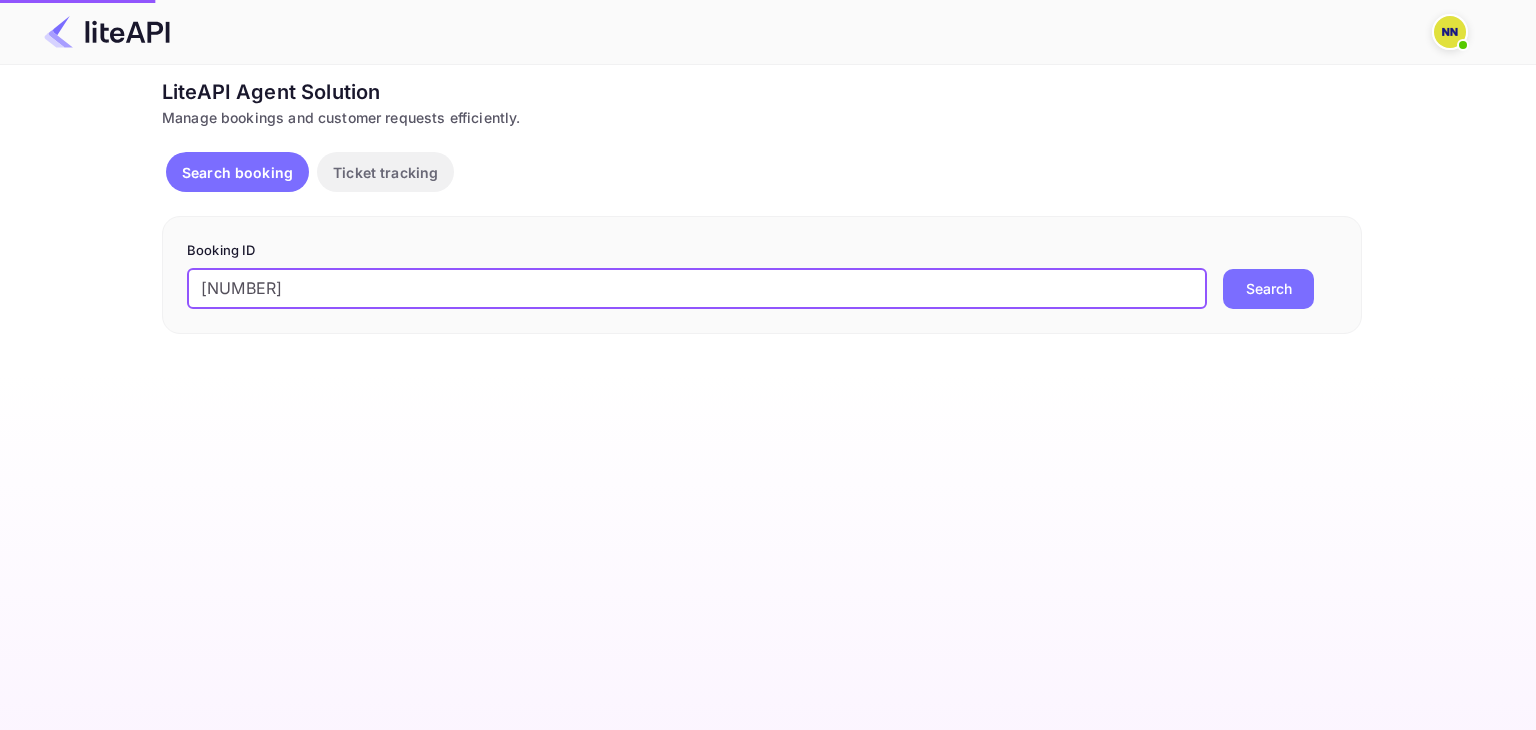 type on "[BOOKING_ID]" 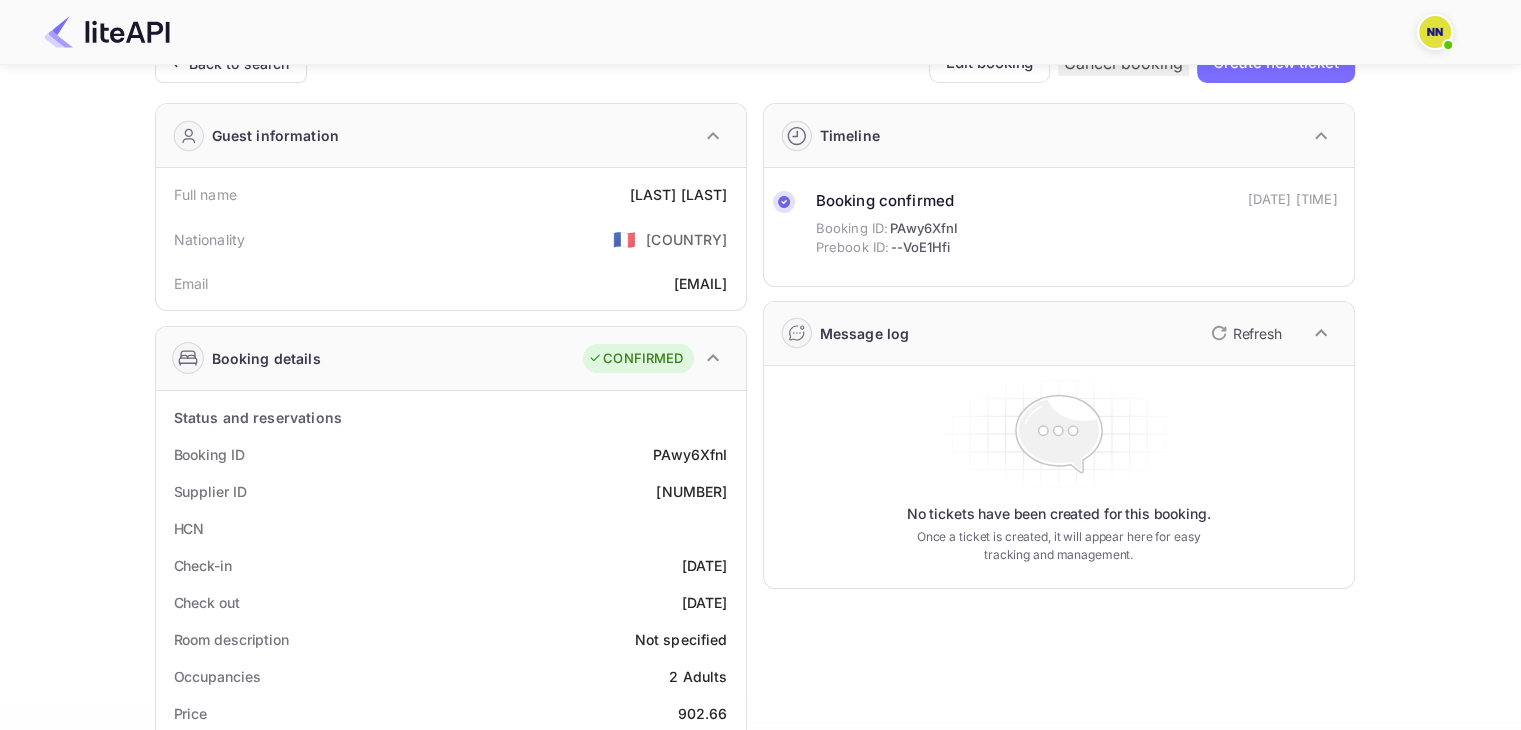 scroll, scrollTop: 0, scrollLeft: 0, axis: both 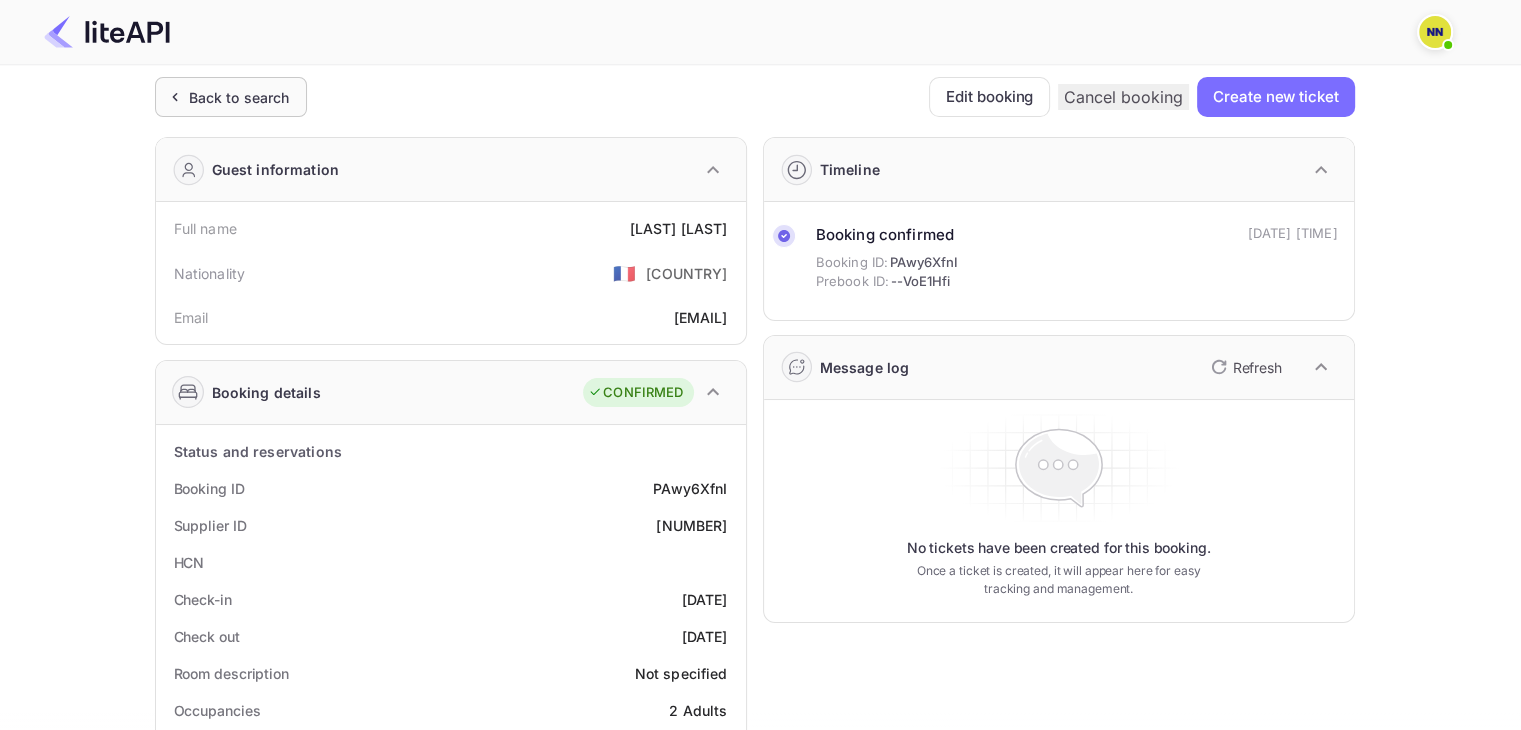 click on "Back to search" at bounding box center (231, 97) 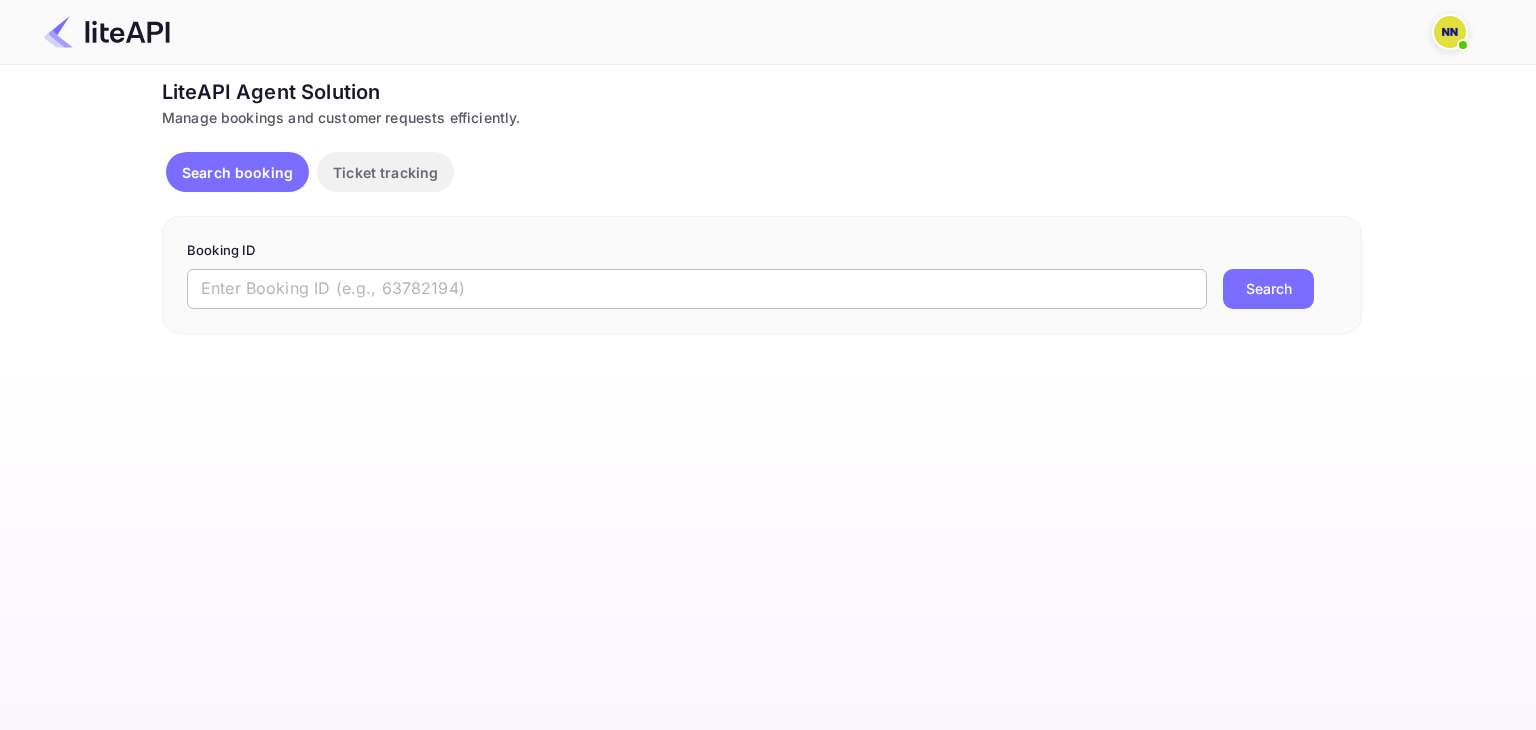 click at bounding box center (697, 289) 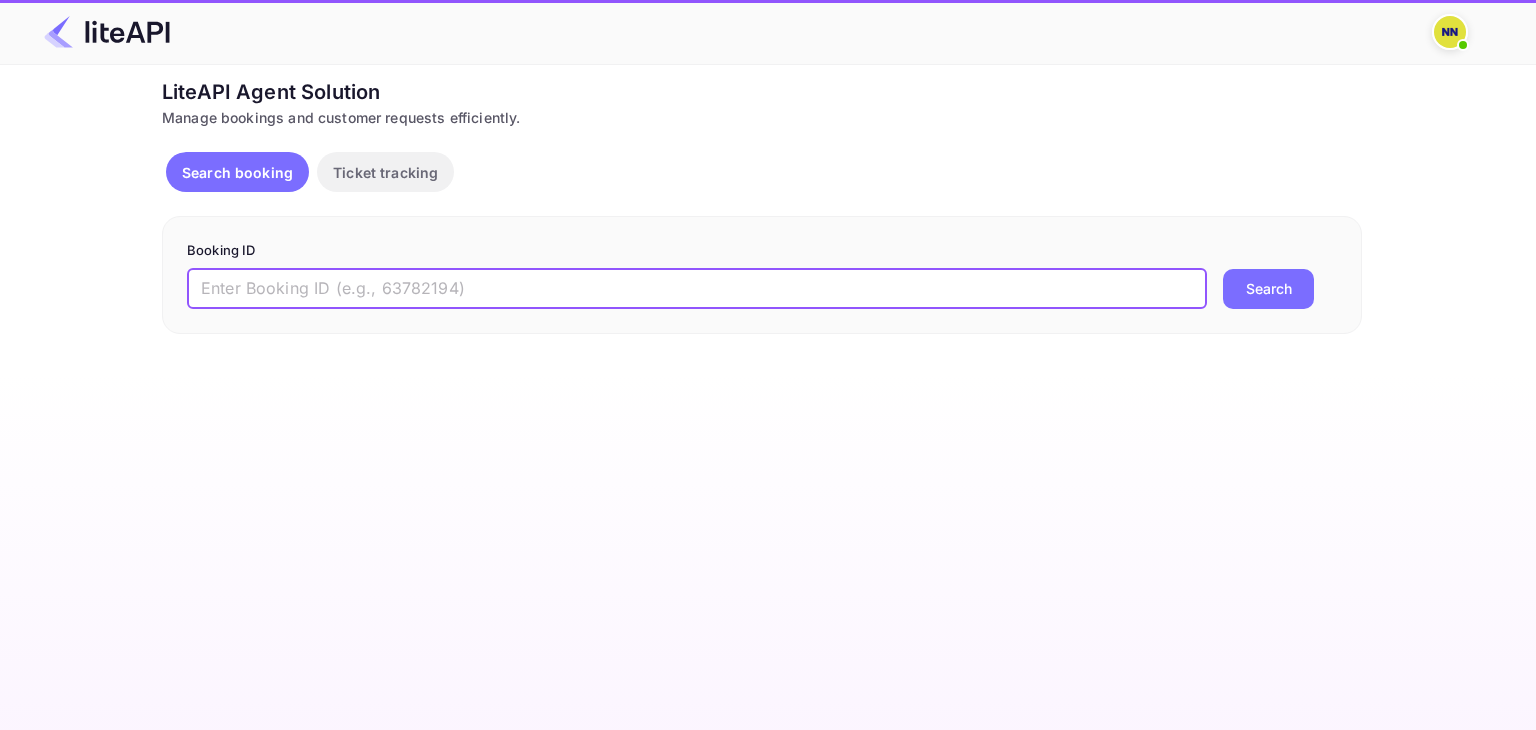 paste on "8732971" 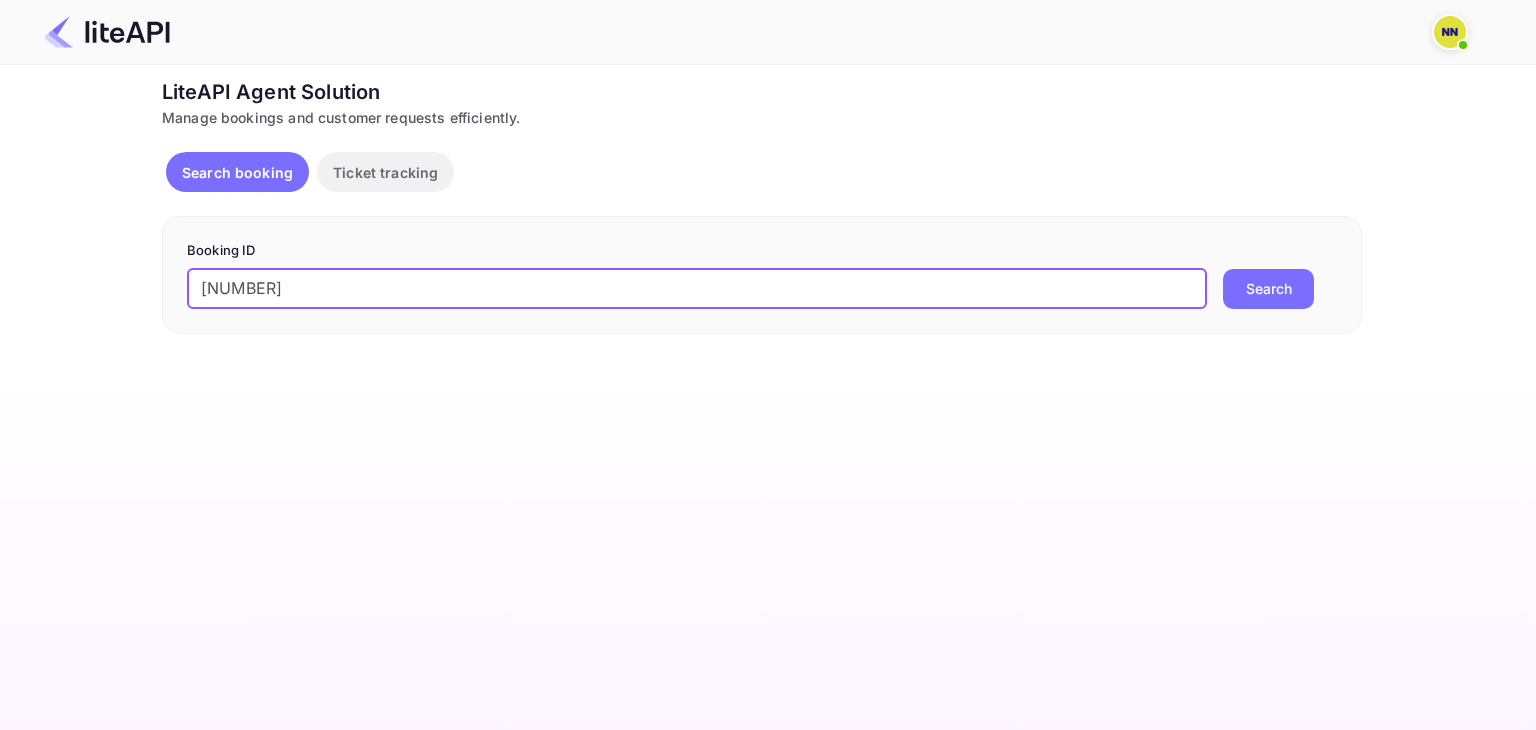 type on "8732971" 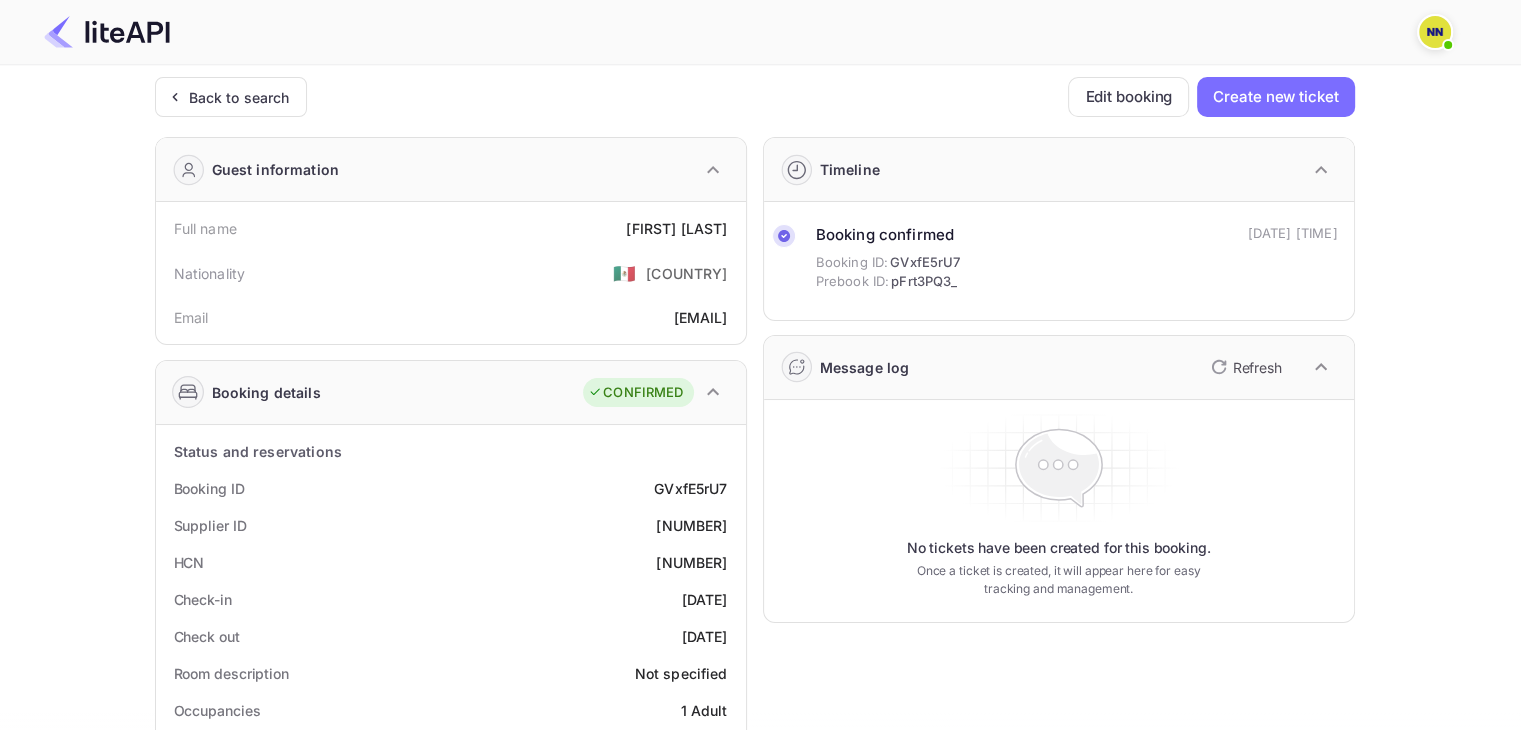click on "88313737" at bounding box center (691, 562) 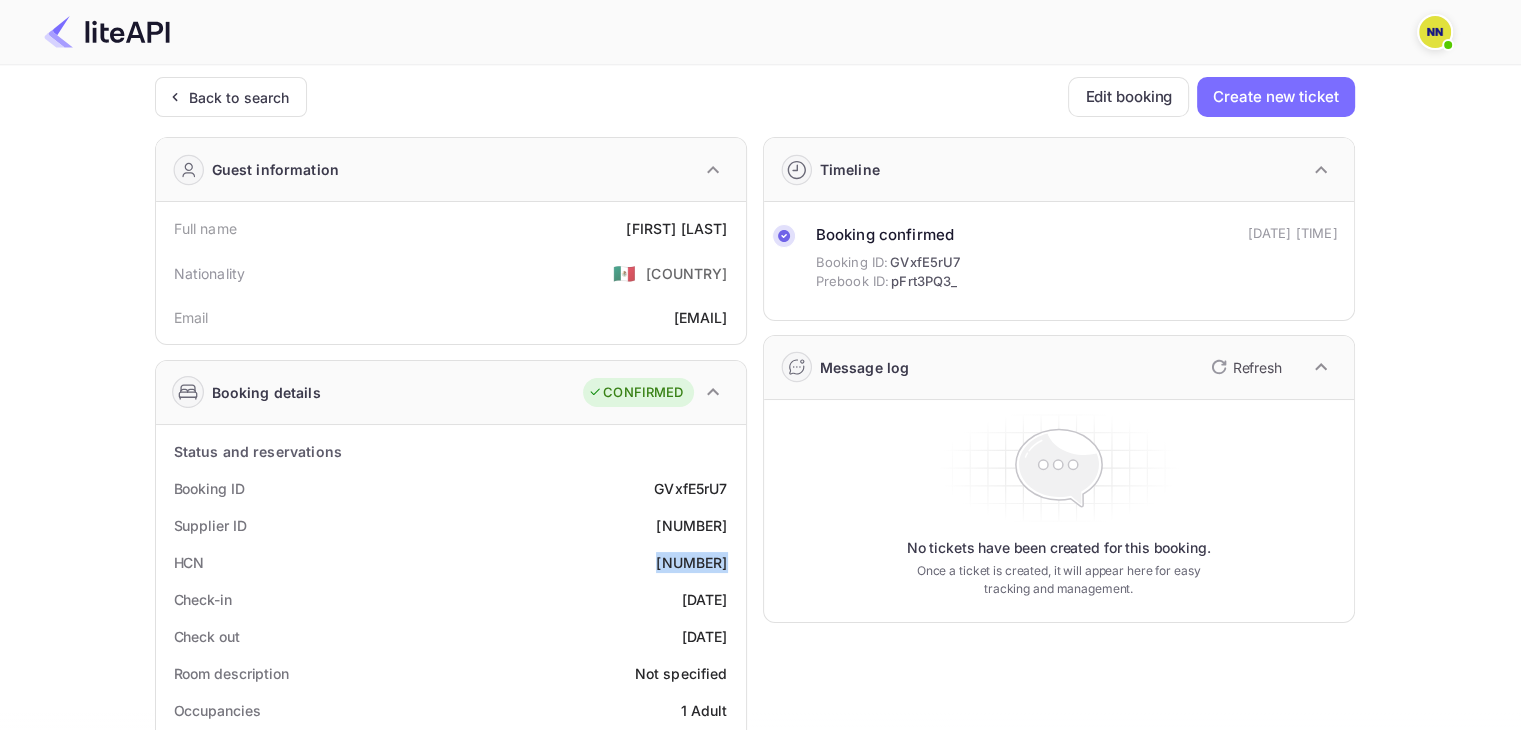 click on "88313737" at bounding box center (691, 562) 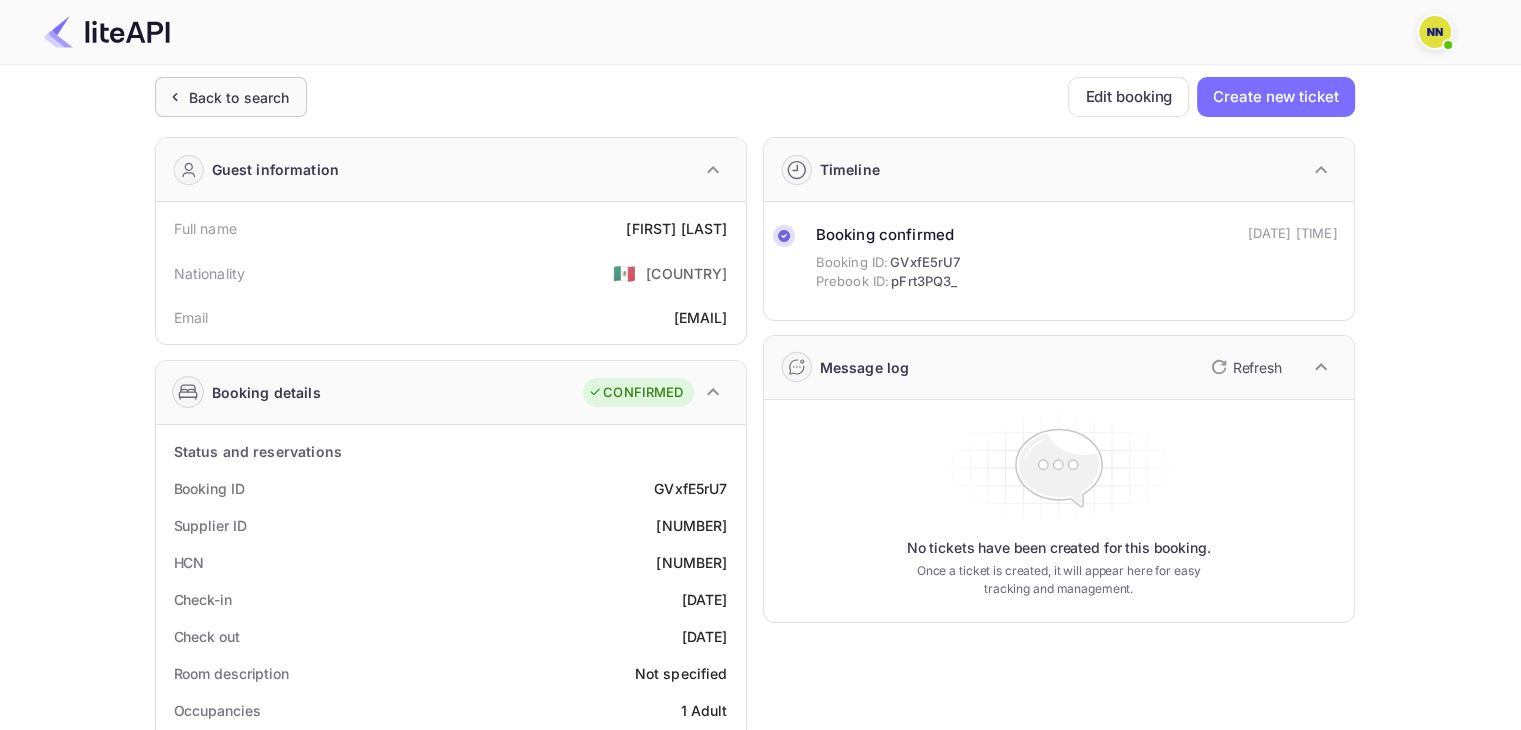 click on "Back to search" at bounding box center [231, 97] 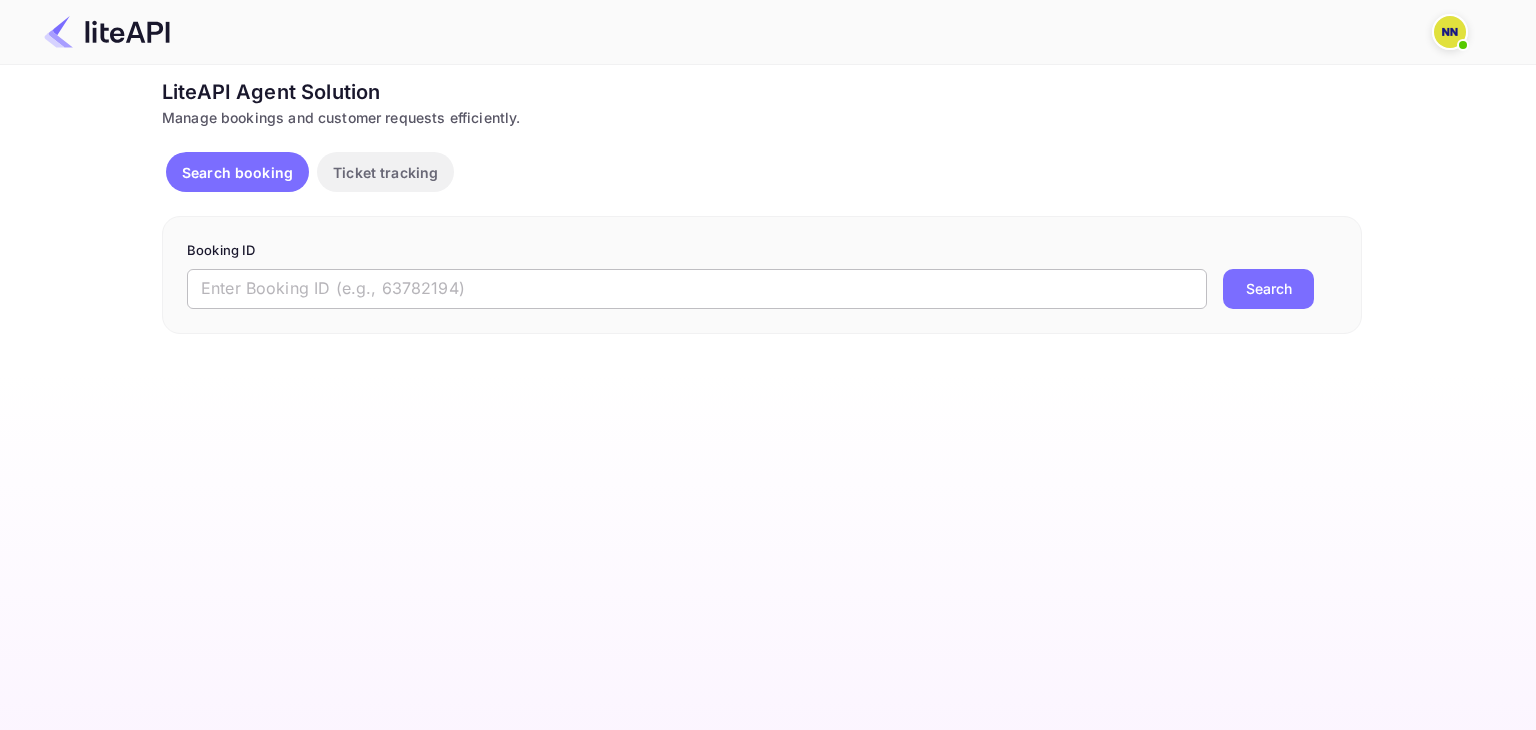 click at bounding box center [697, 289] 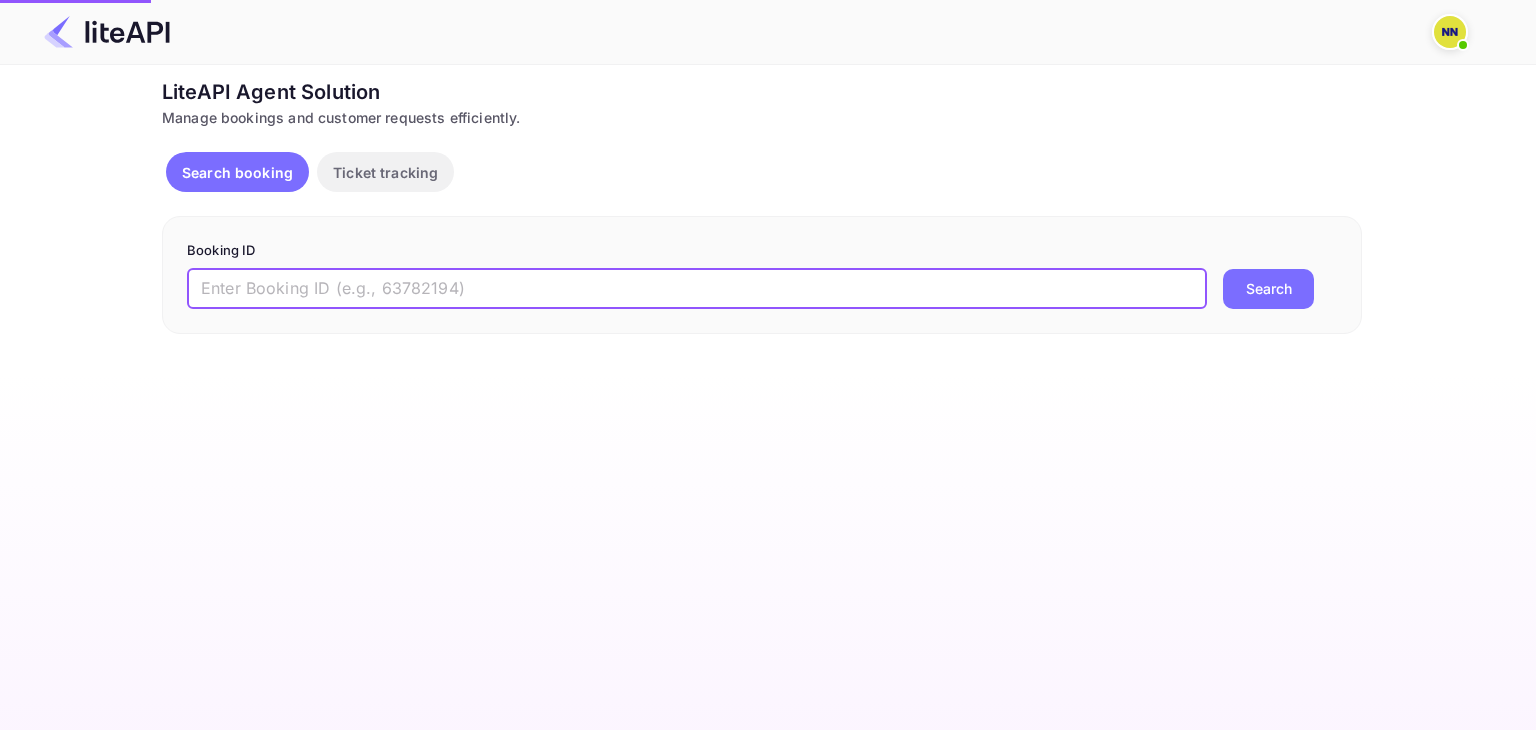 paste on "8726603" 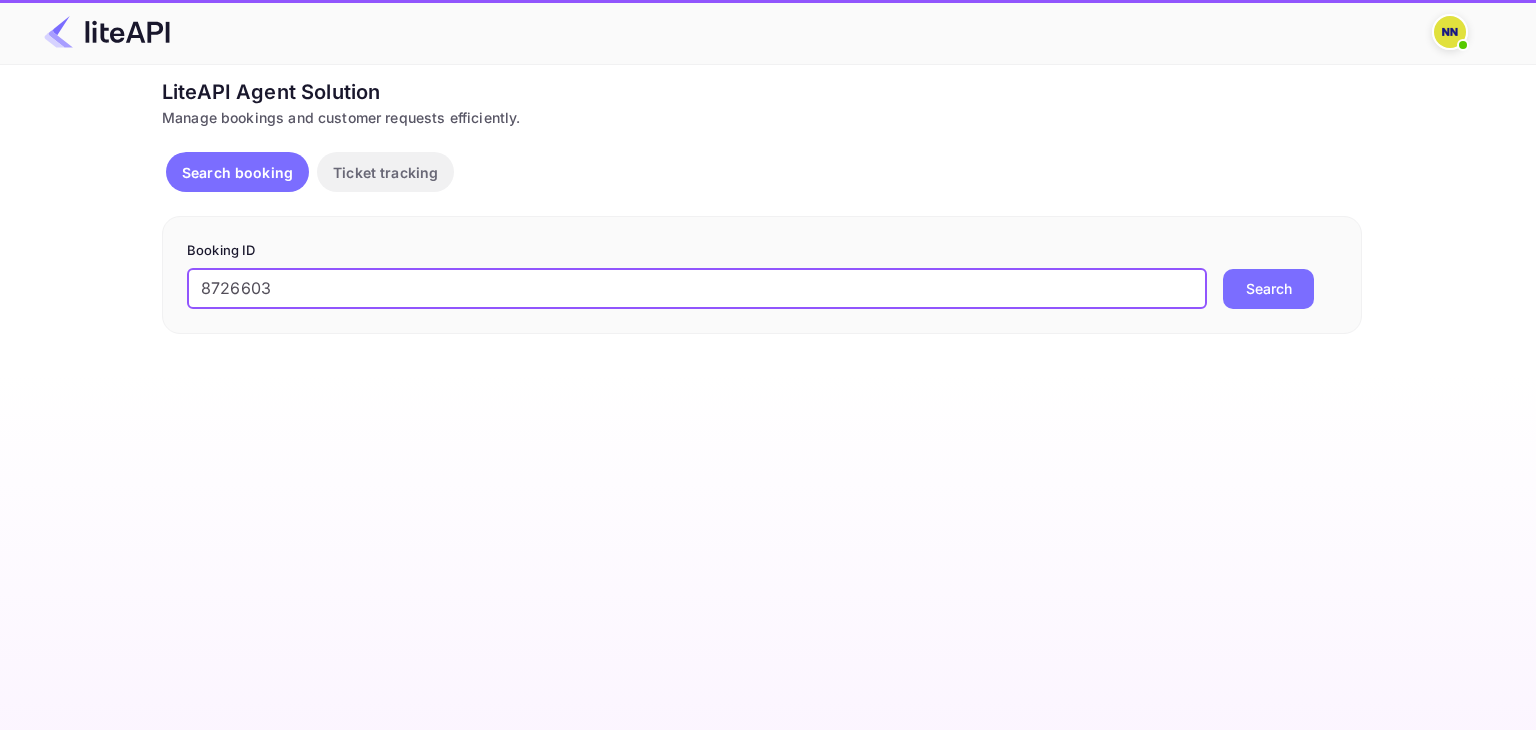 type on "8726603" 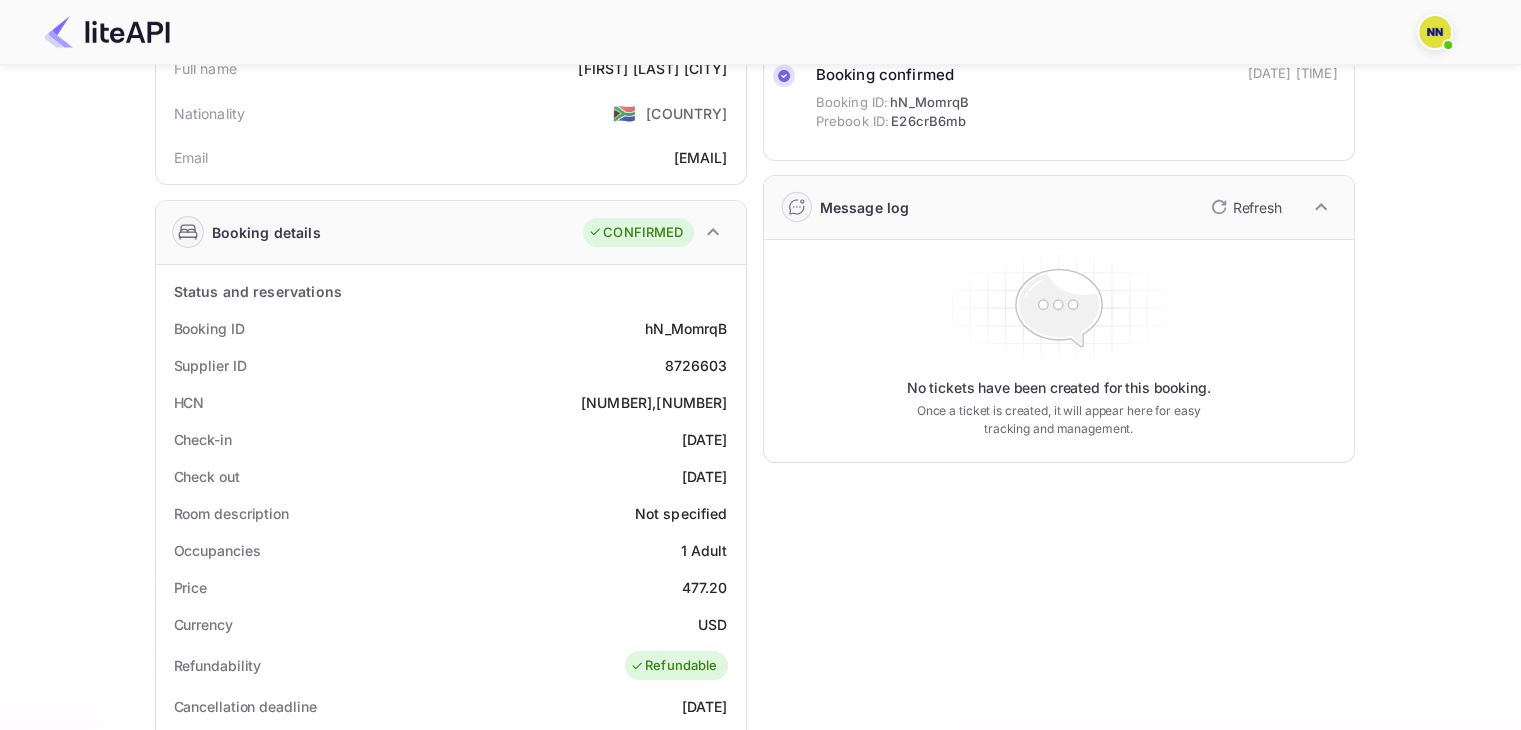 scroll, scrollTop: 200, scrollLeft: 0, axis: vertical 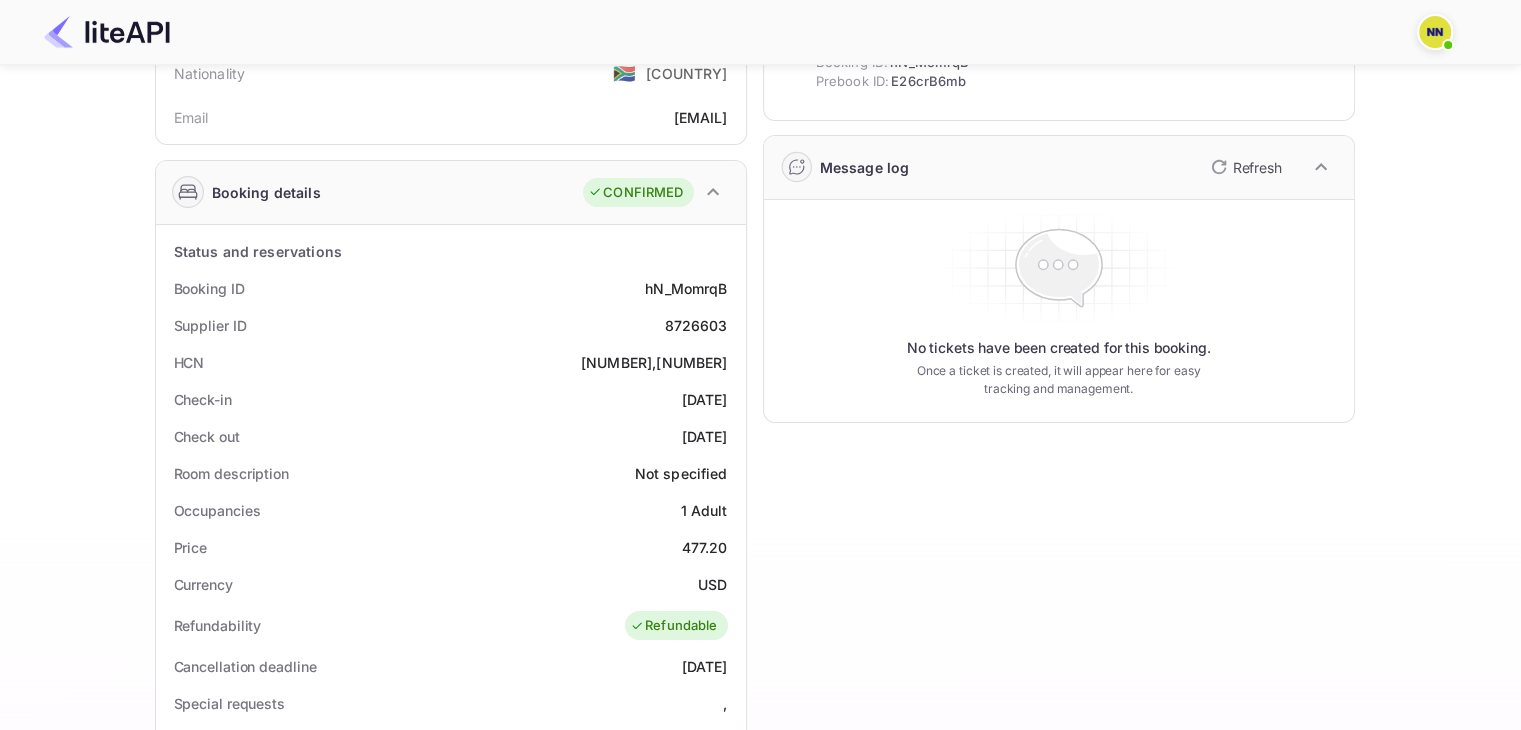 click on "87712928,87712991" at bounding box center [654, 362] 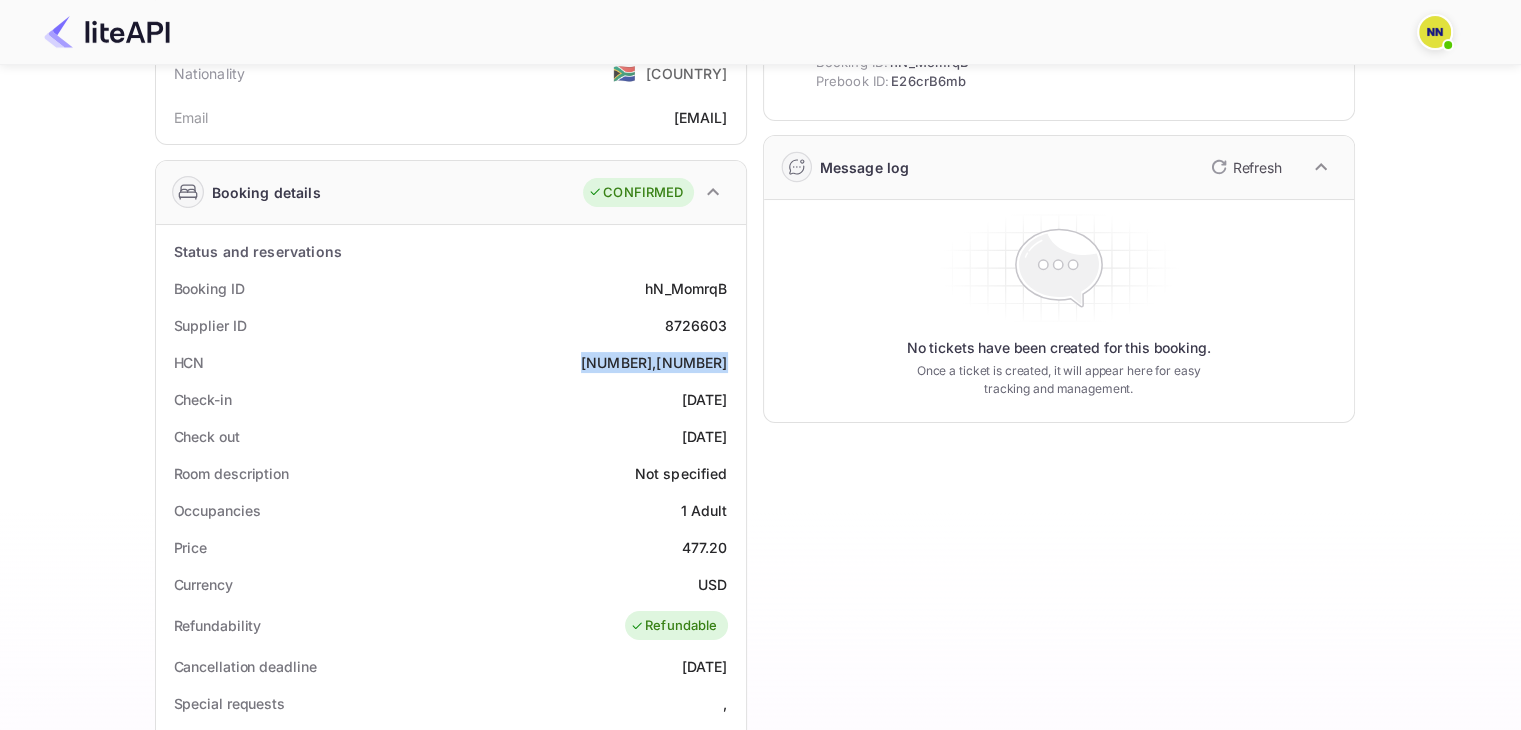 drag, startPoint x: 639, startPoint y: 359, endPoint x: 693, endPoint y: 361, distance: 54.037025 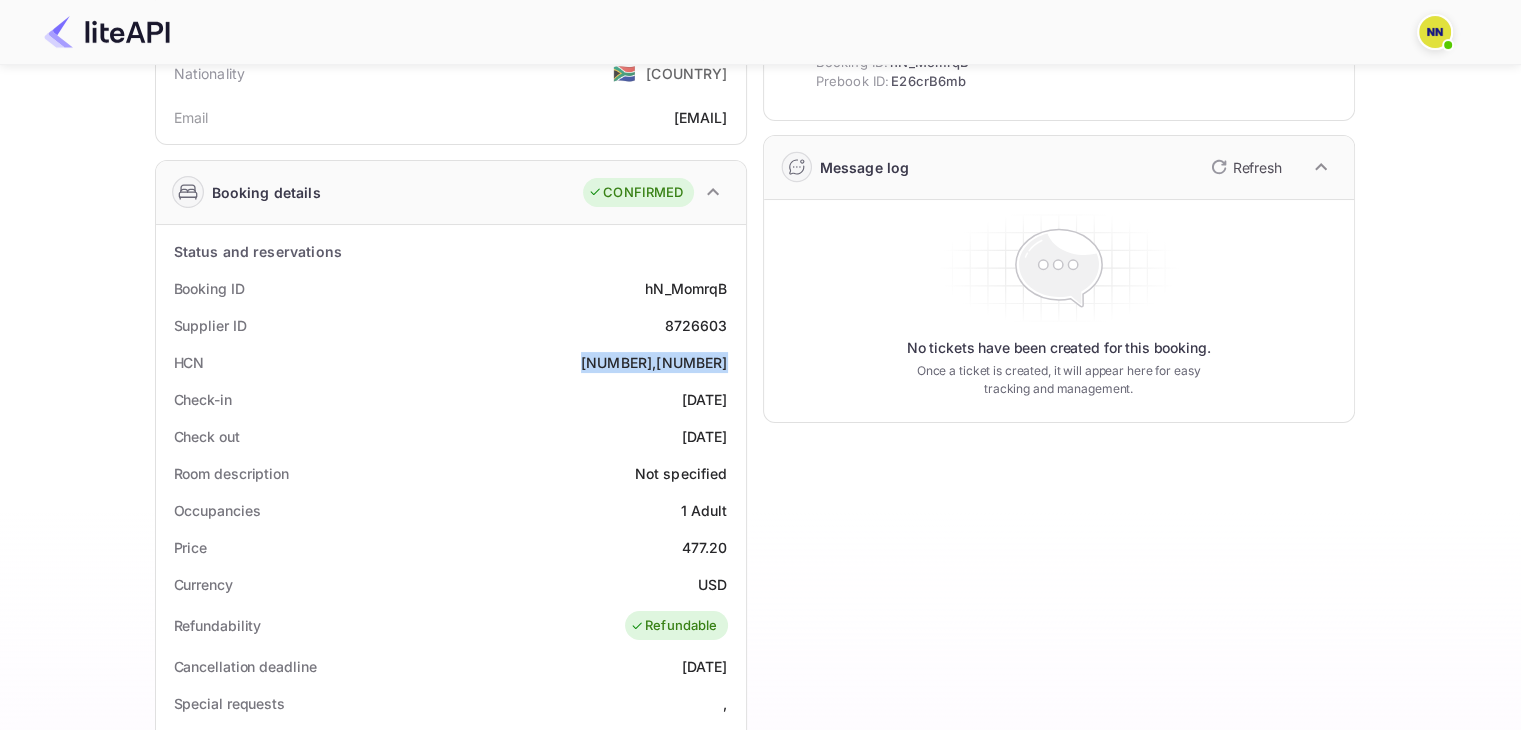 click at bounding box center [107, 32] 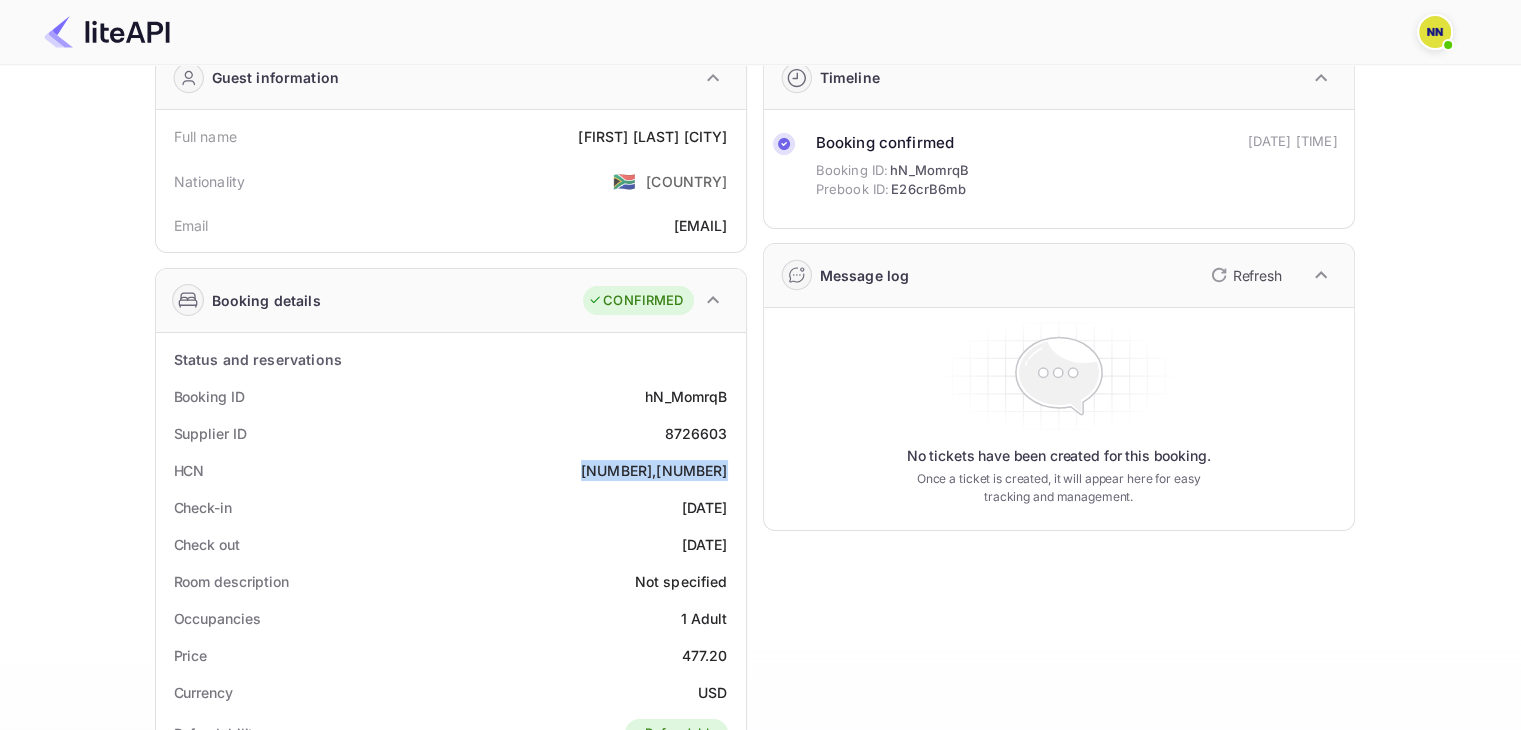 scroll, scrollTop: 0, scrollLeft: 0, axis: both 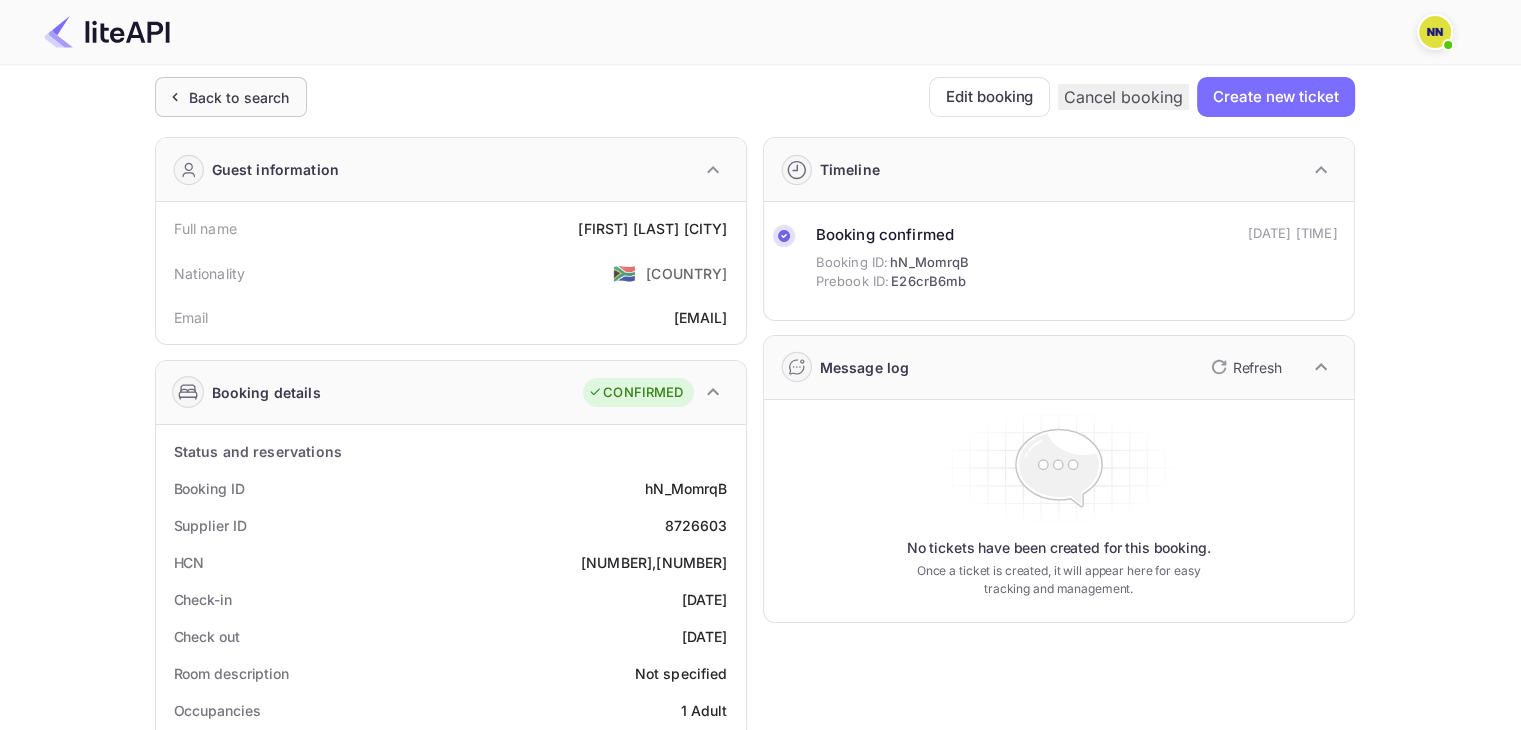 click on "Back to search" at bounding box center (239, 97) 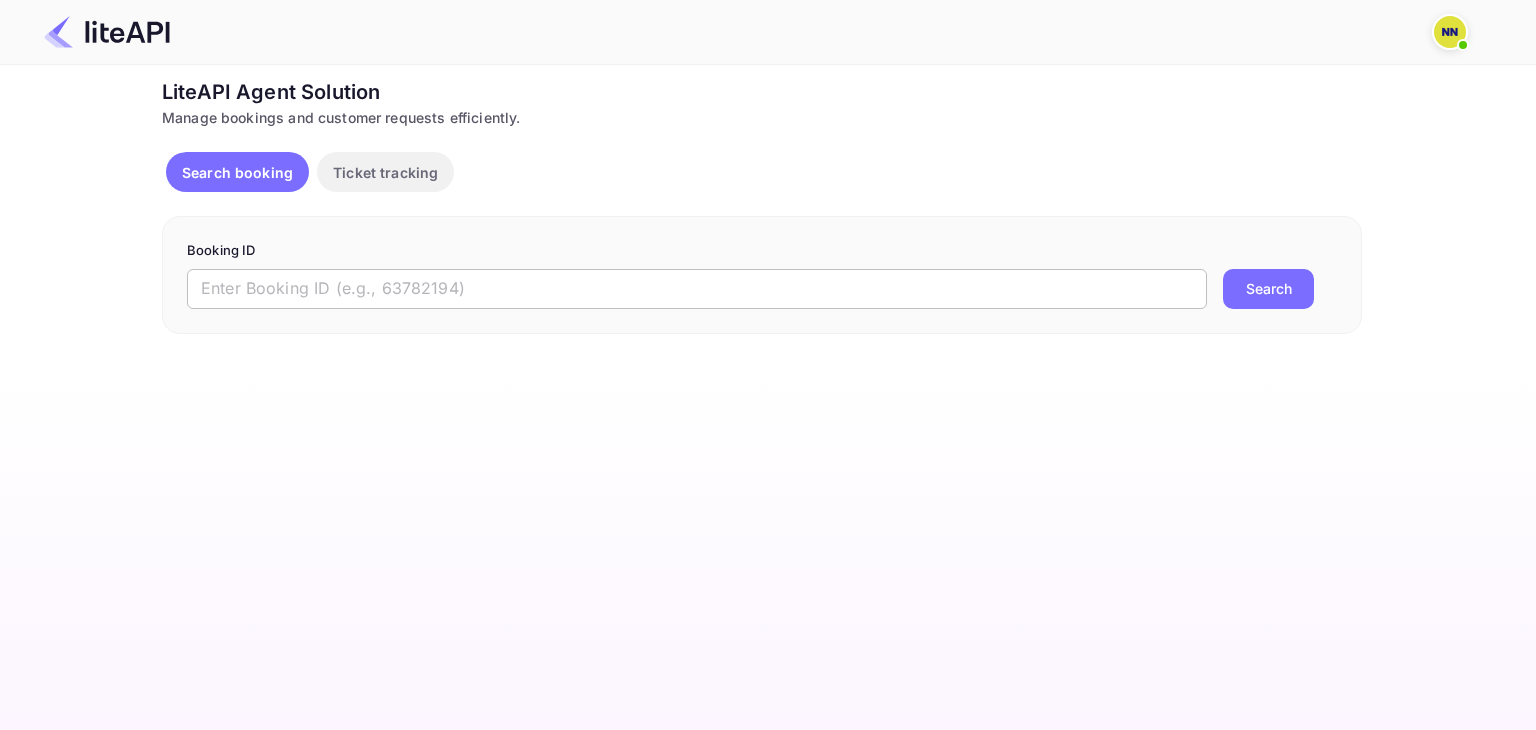 click at bounding box center [697, 289] 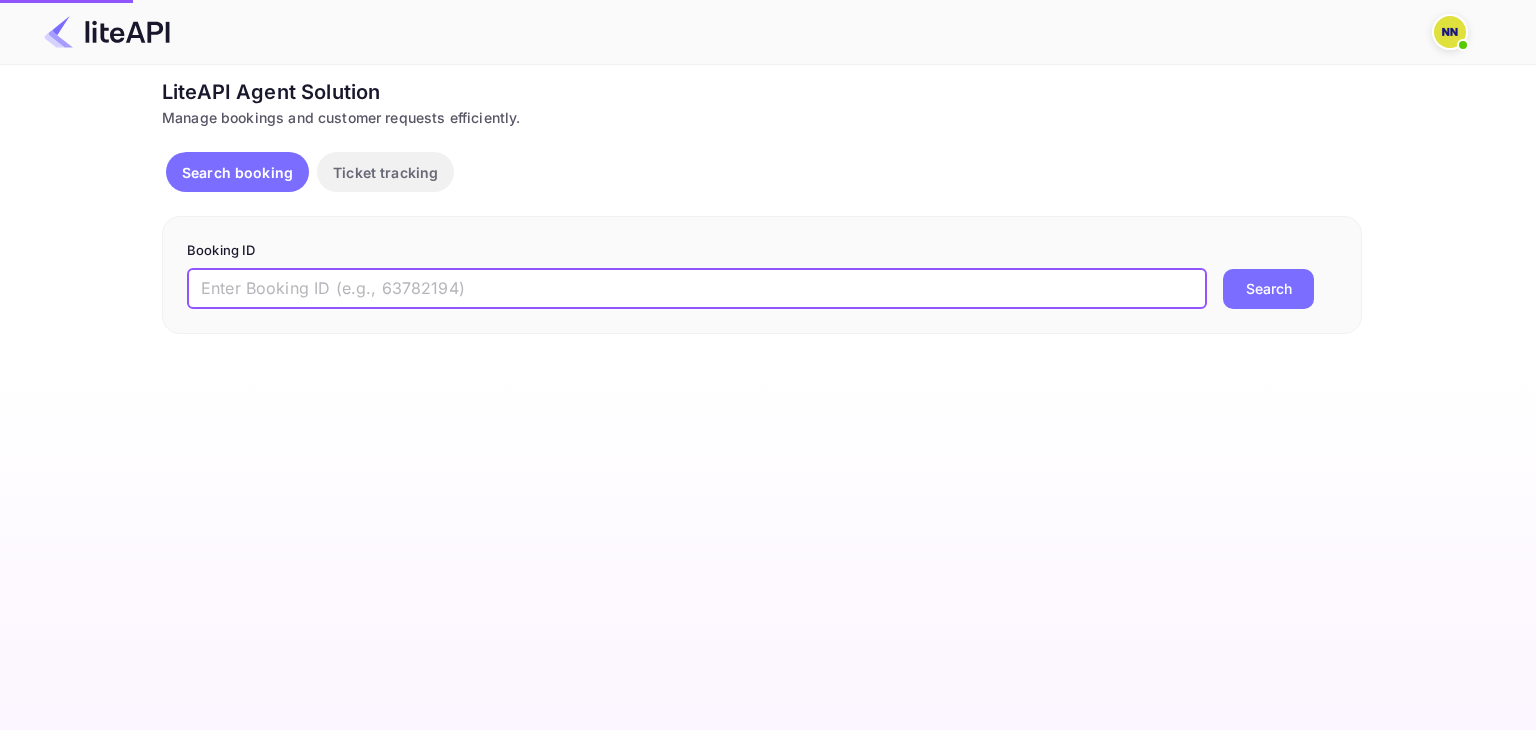paste on "8725185" 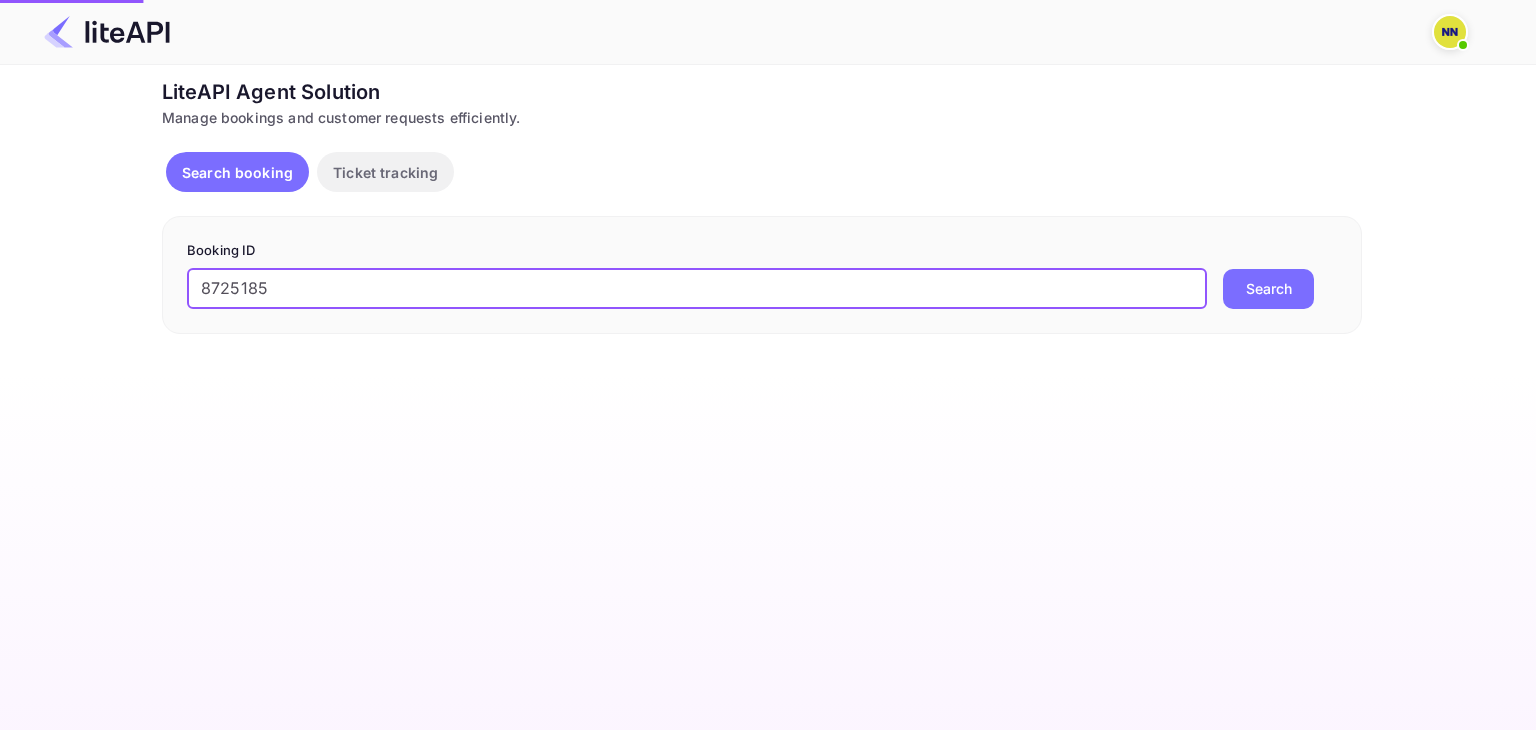 type on "8725185" 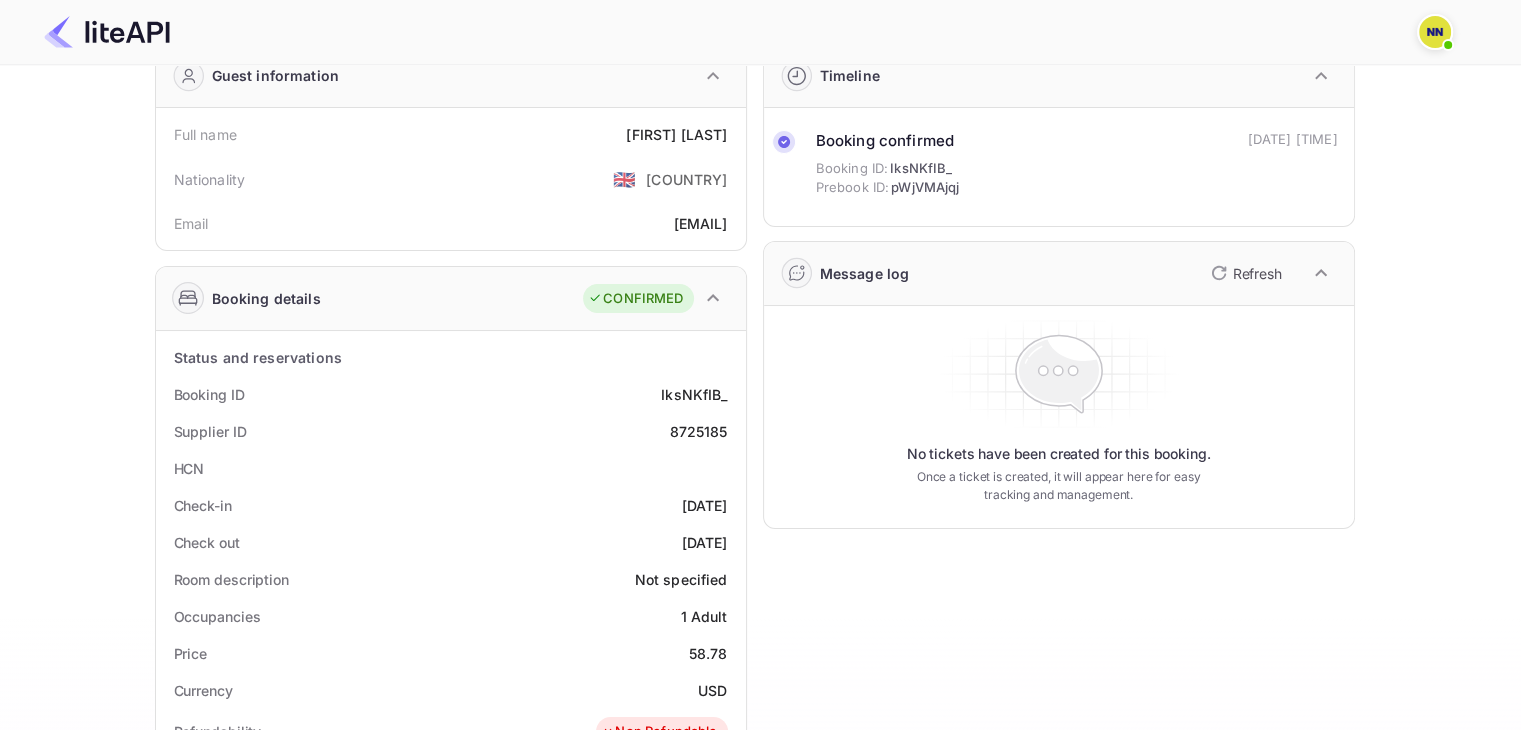 scroll, scrollTop: 0, scrollLeft: 0, axis: both 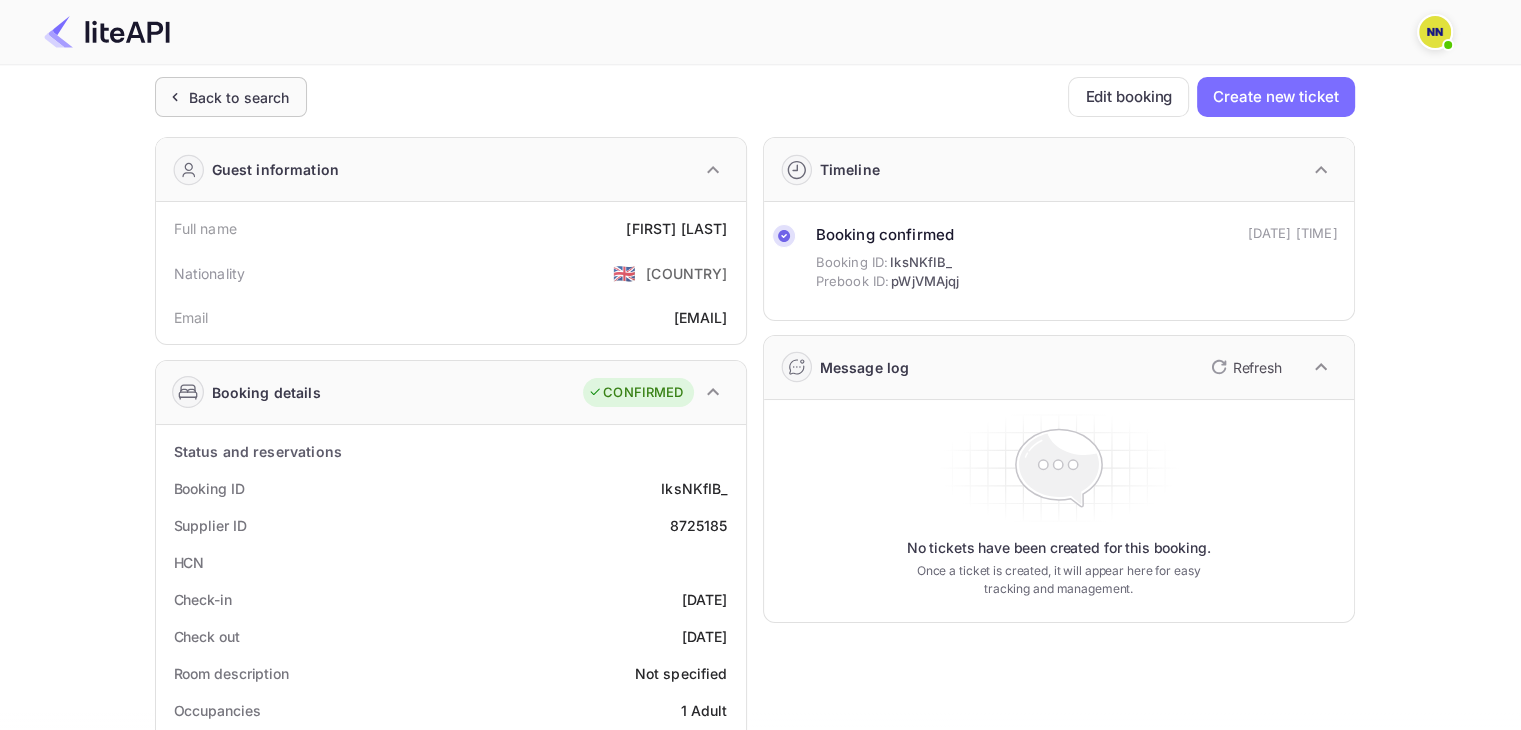 click on "Back to search" at bounding box center (239, 97) 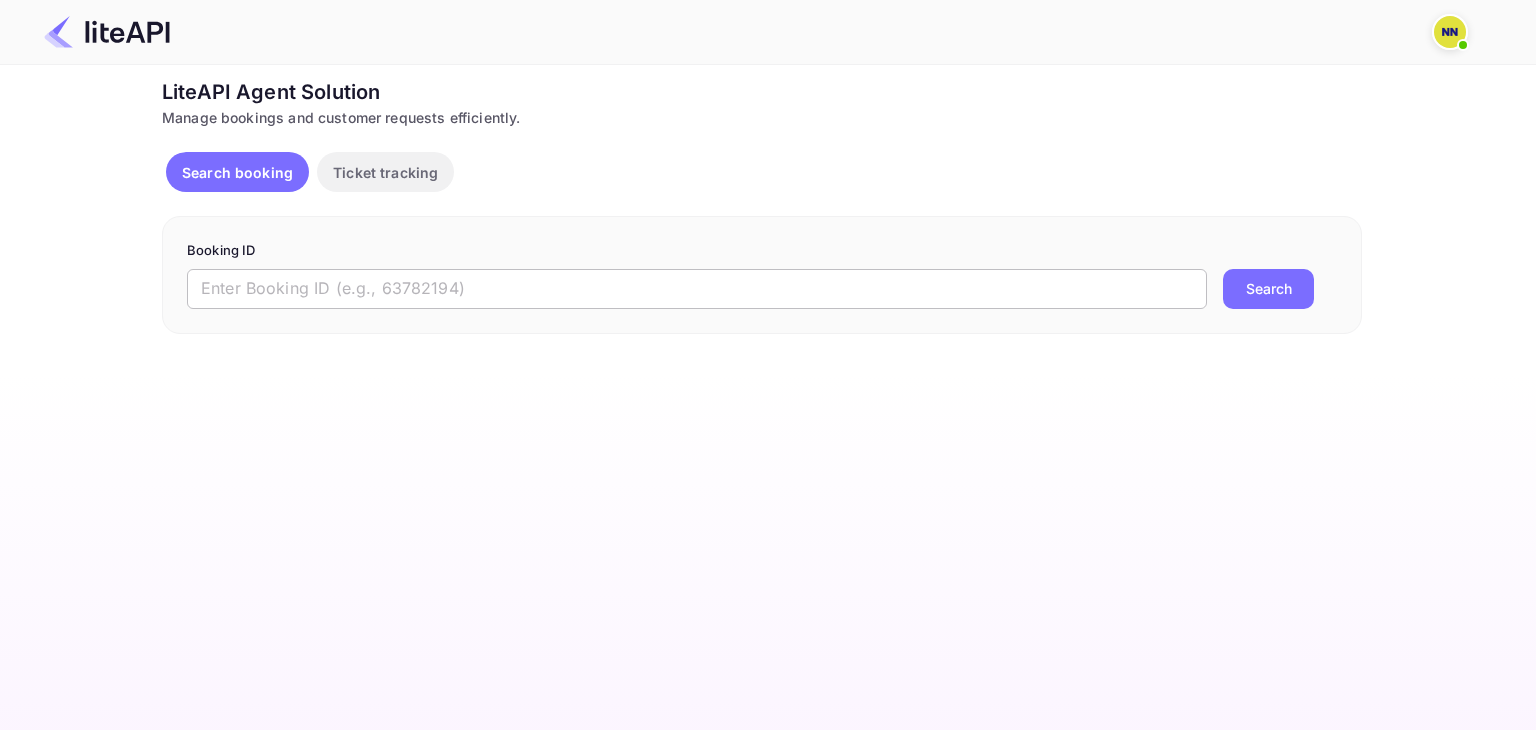 click at bounding box center (697, 289) 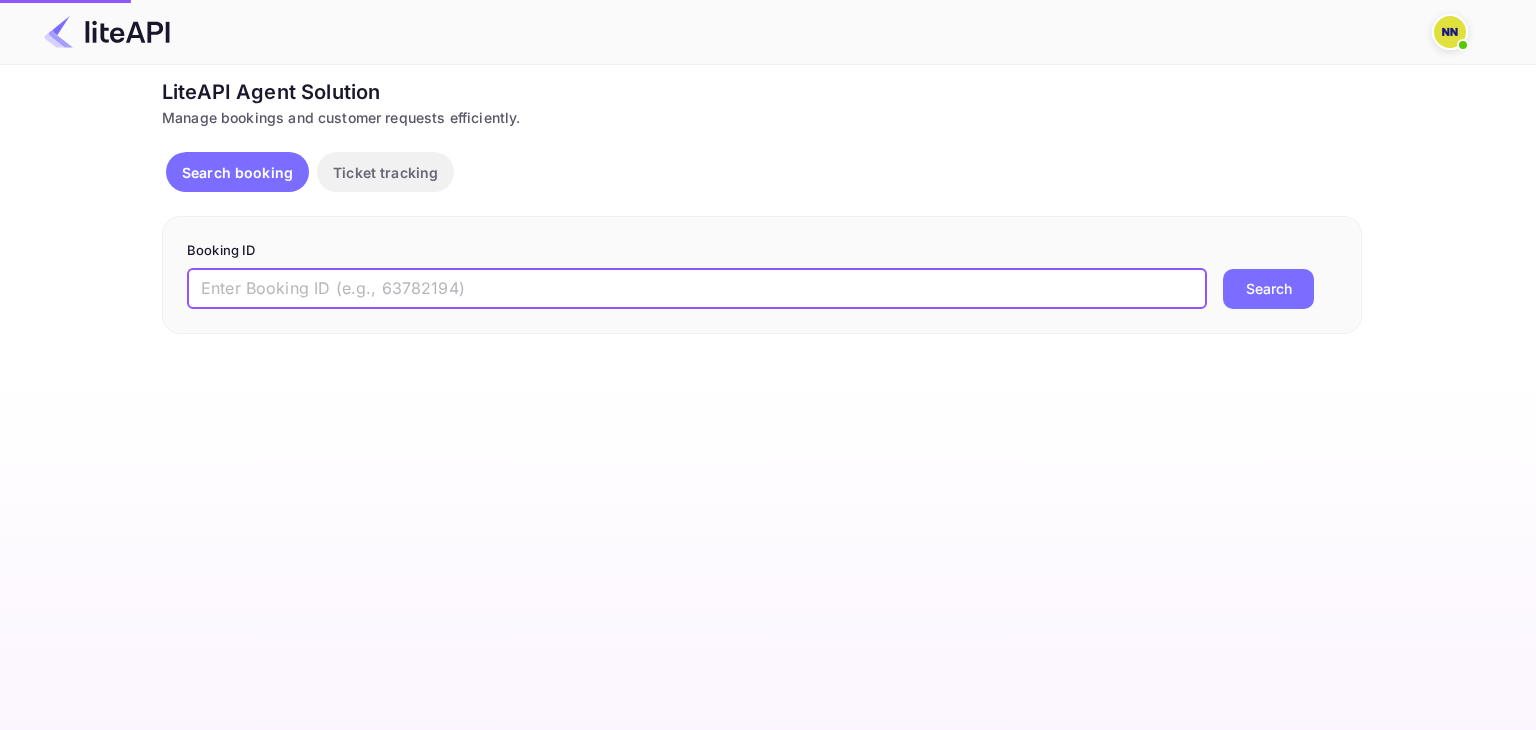 paste on "[BOOKING_ID]" 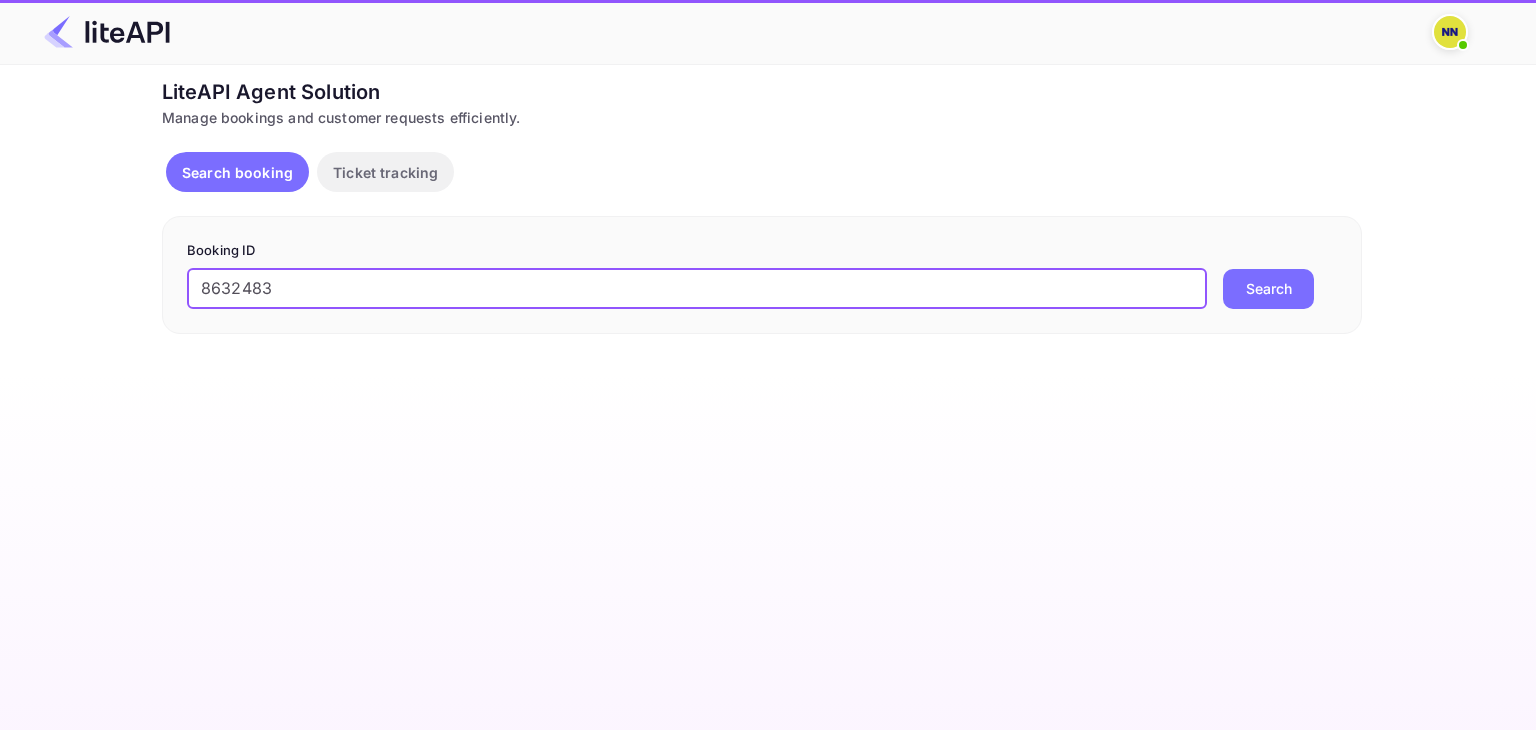 type on "[BOOKING_ID]" 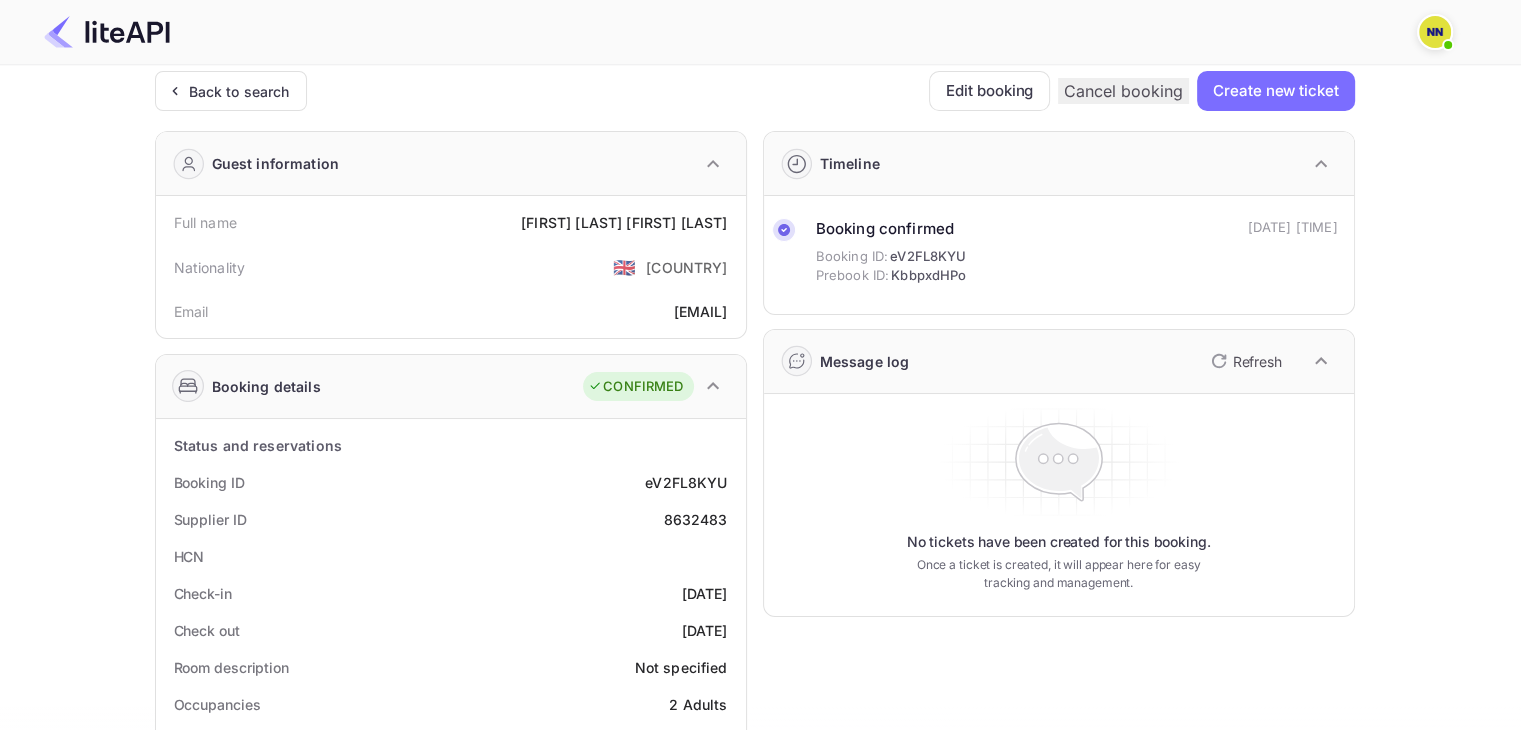 scroll, scrollTop: 0, scrollLeft: 0, axis: both 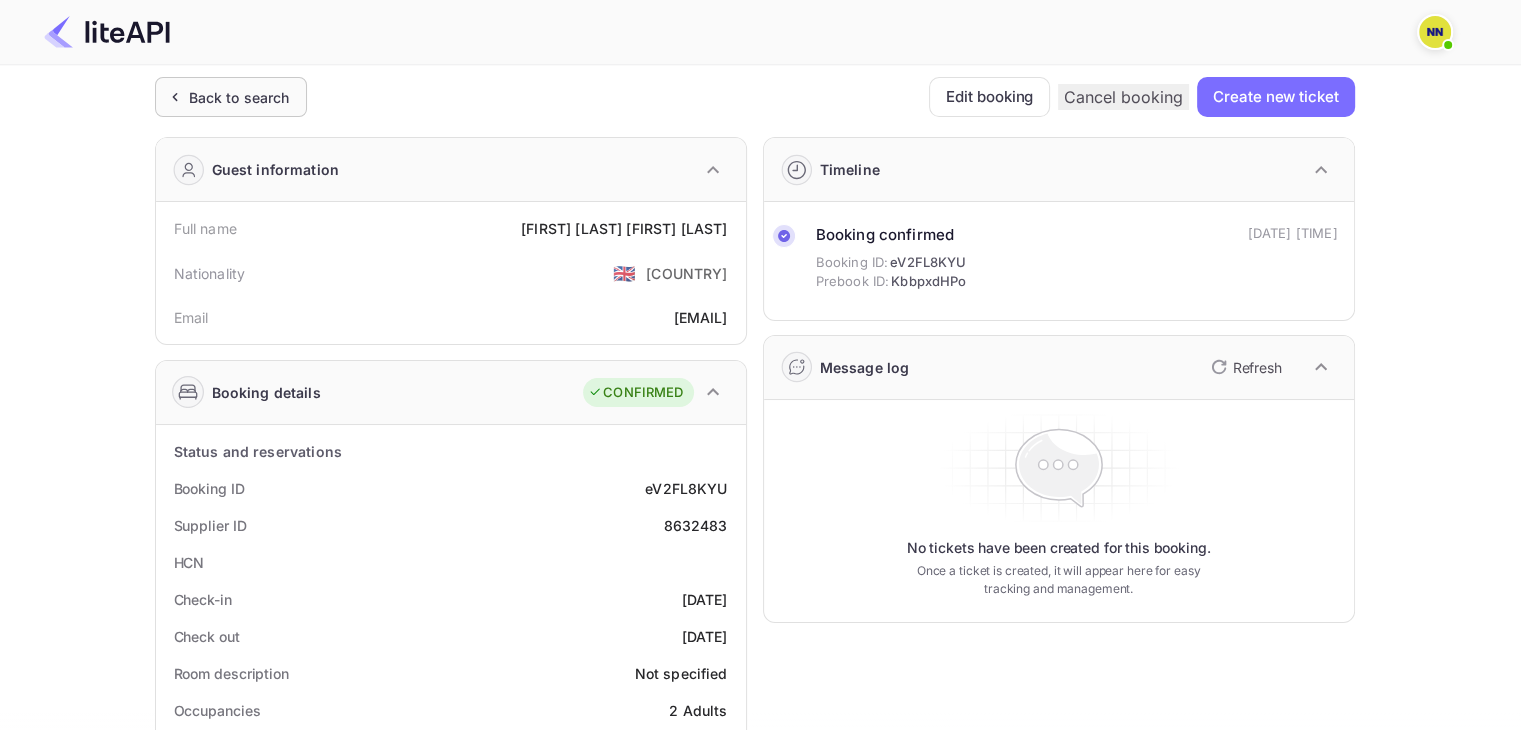 click on "Back to search" at bounding box center [231, 97] 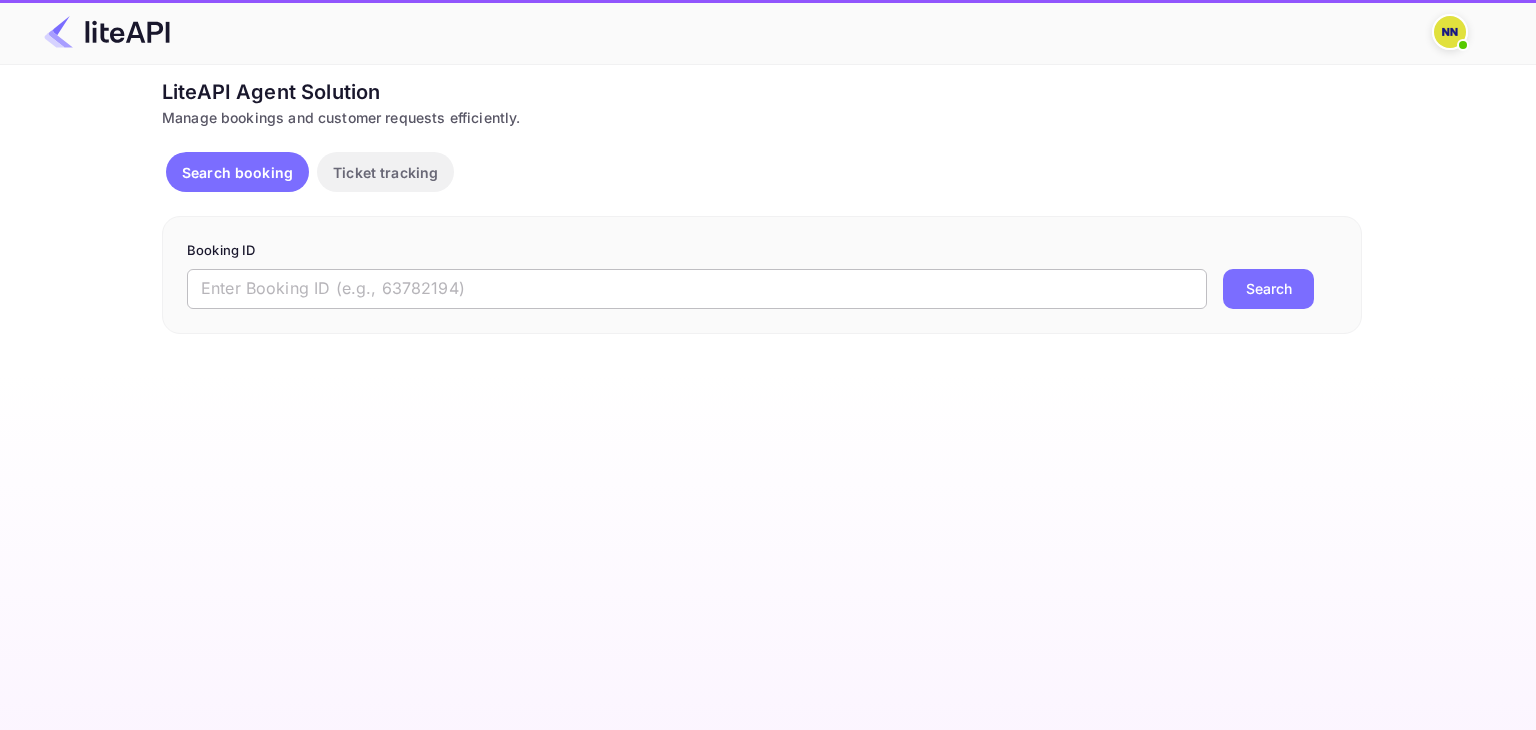 click at bounding box center [697, 289] 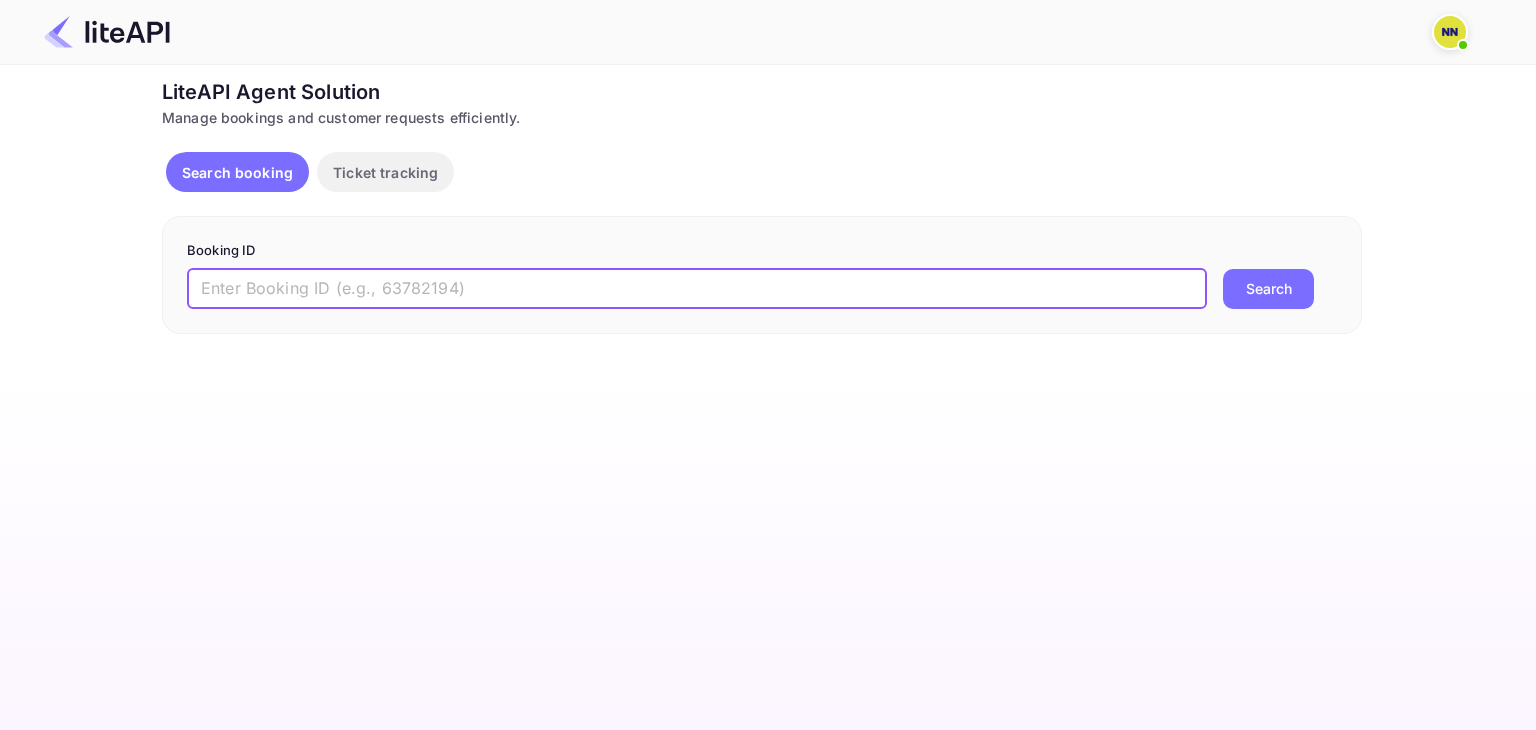 paste on "8707420" 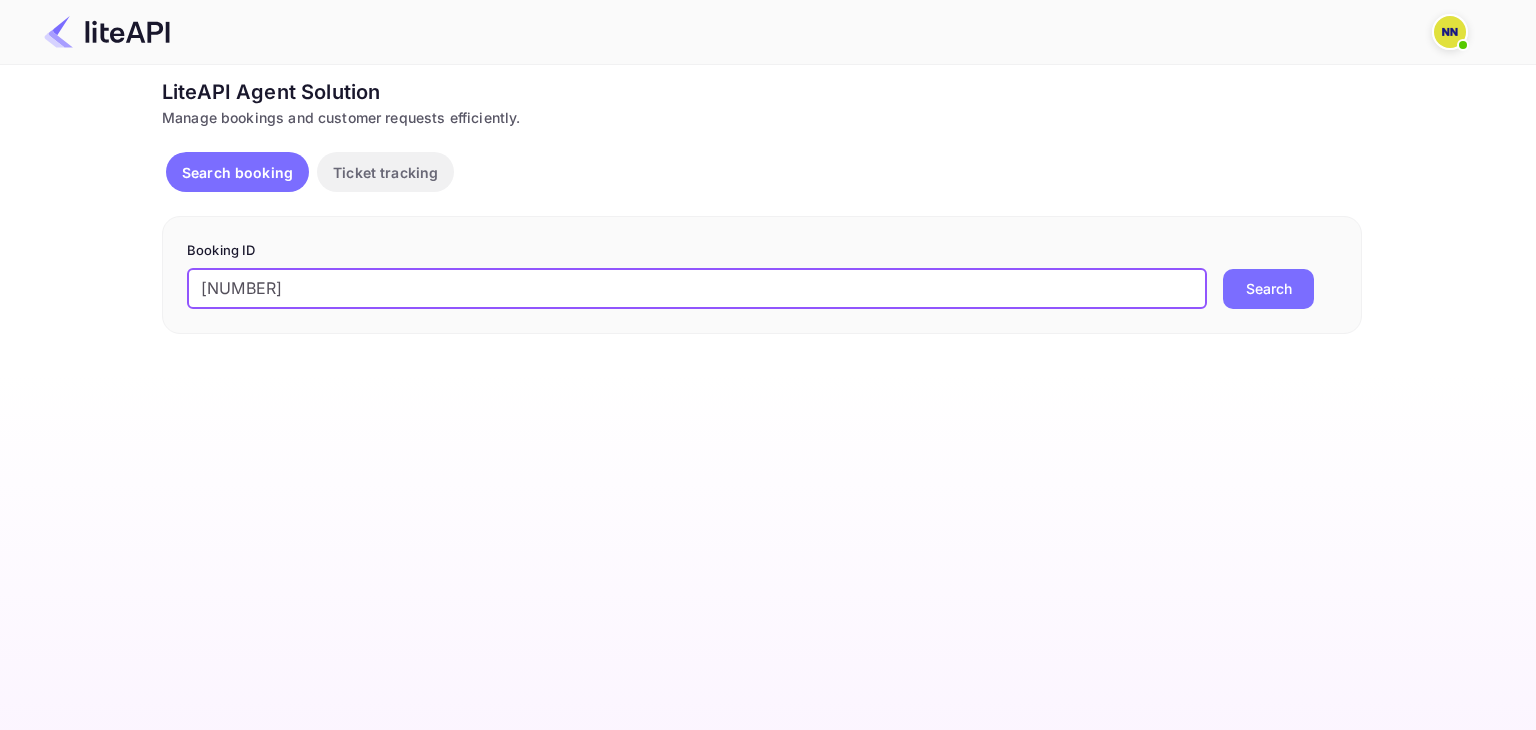 type on "8707420" 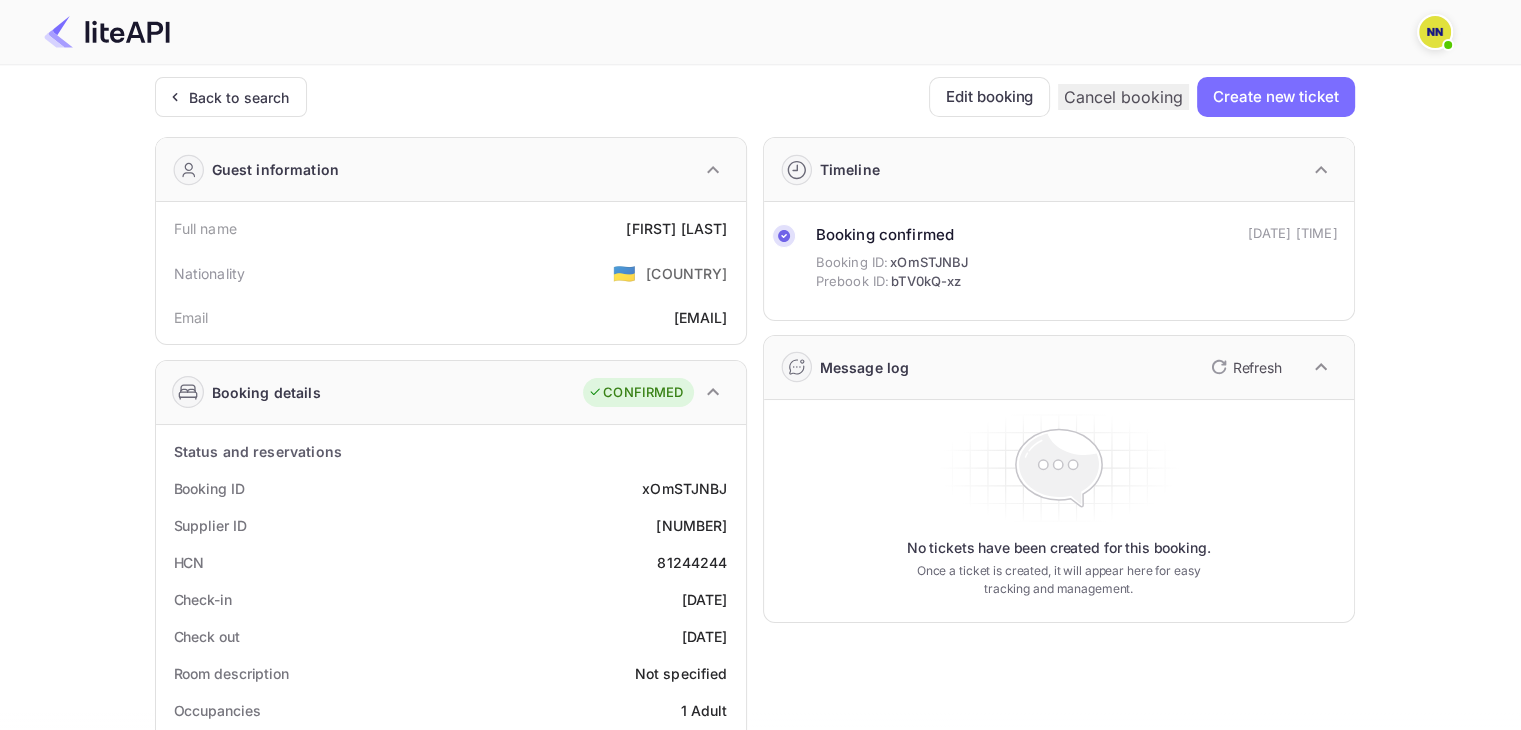 click on "81244244" at bounding box center [692, 562] 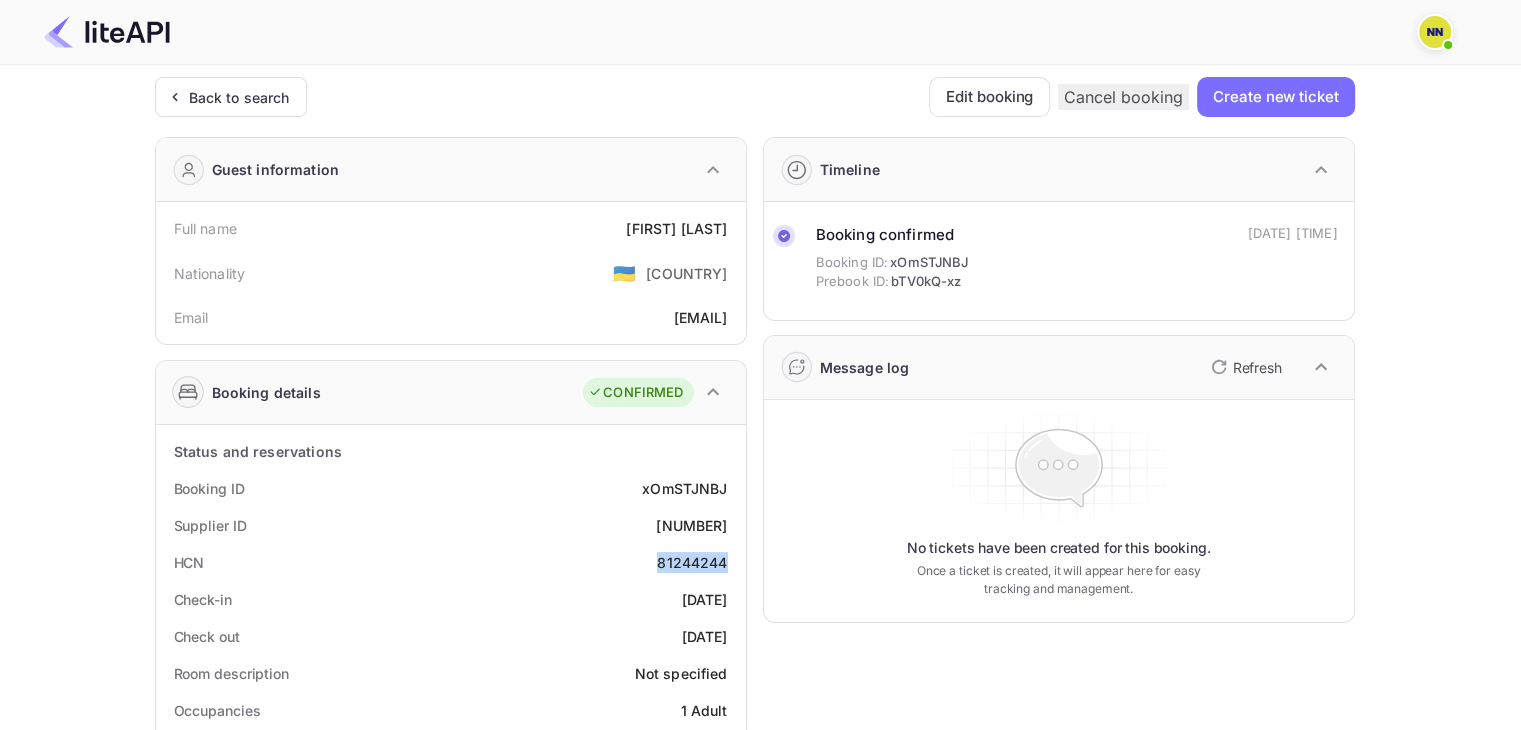 click on "81244244" at bounding box center [692, 562] 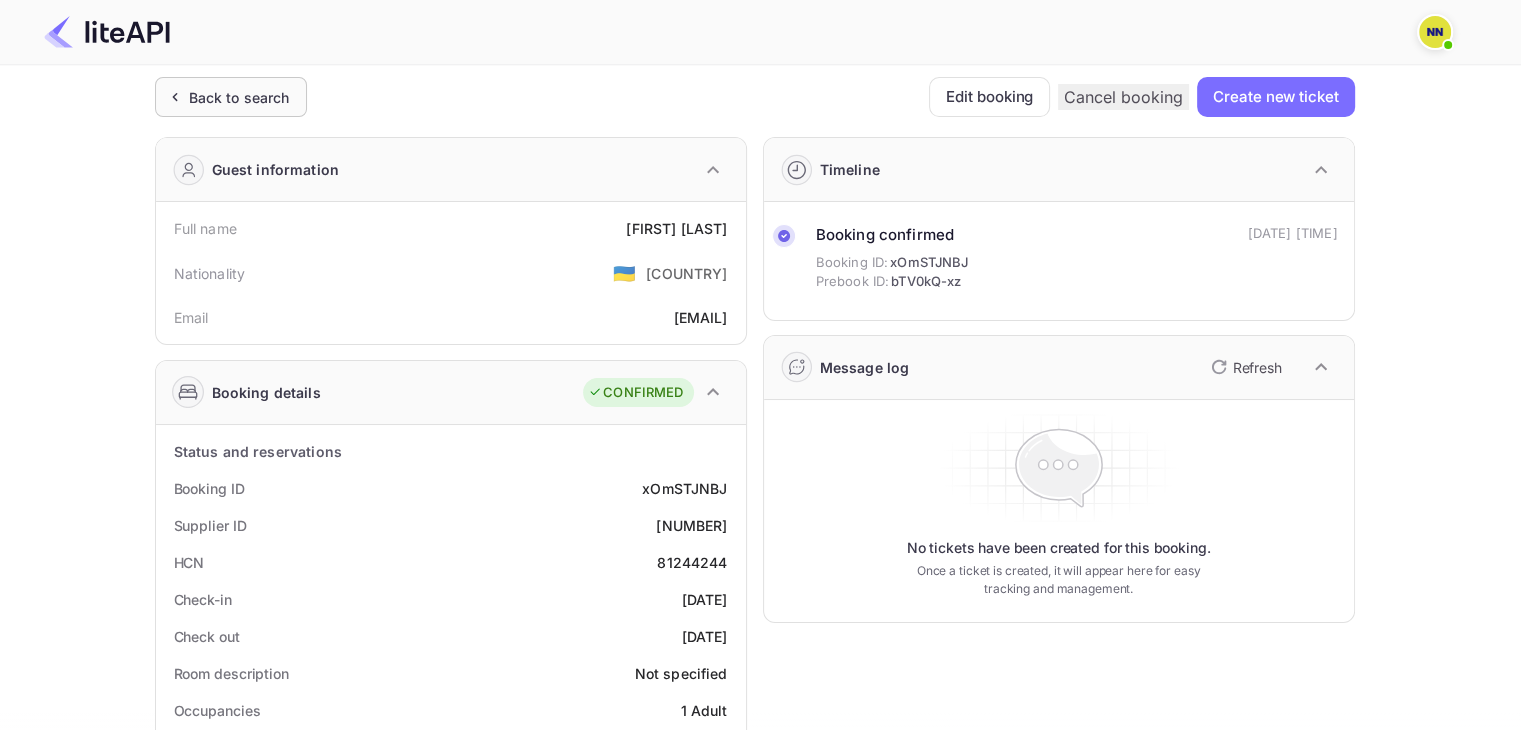 click on "Back to search" at bounding box center [239, 97] 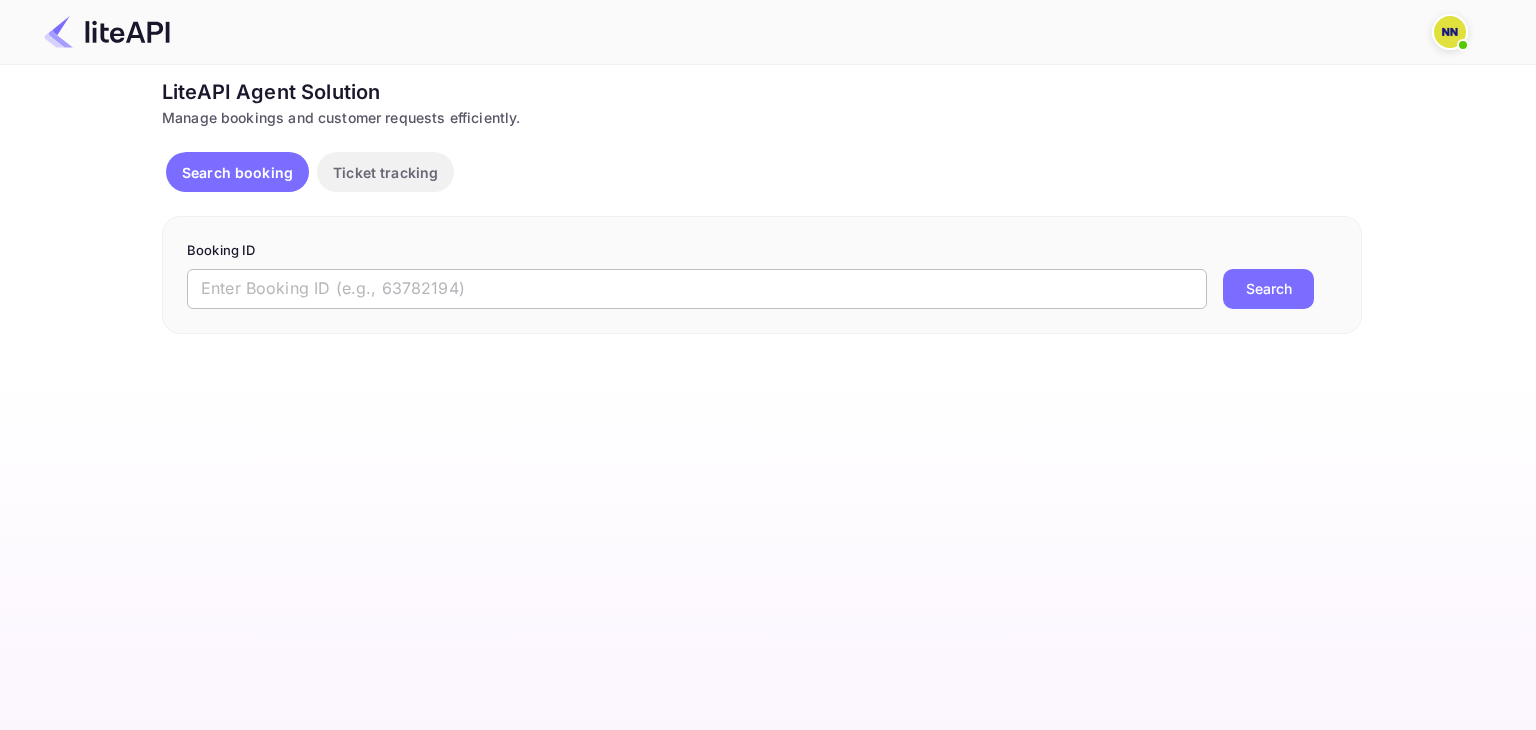 click at bounding box center [697, 289] 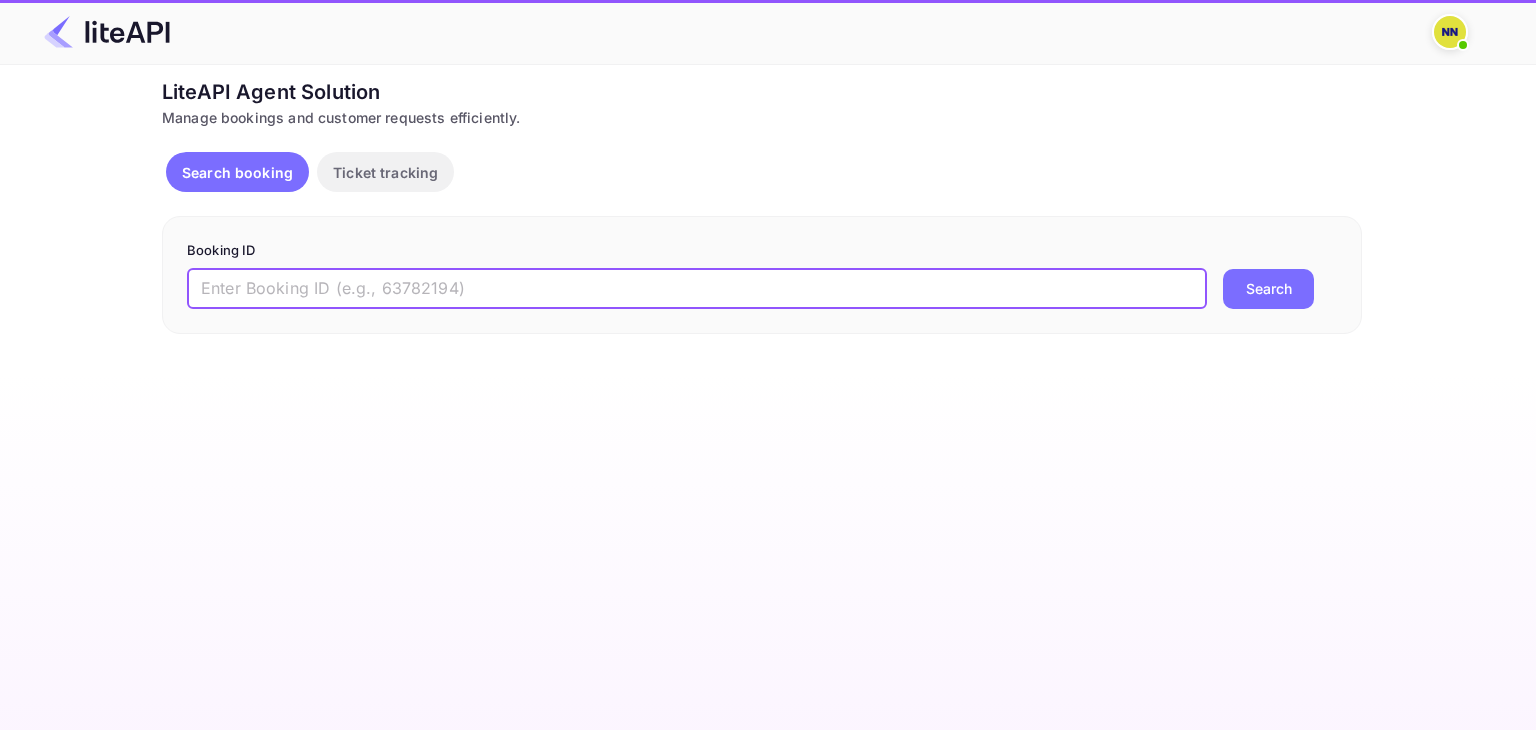 paste on "8732541" 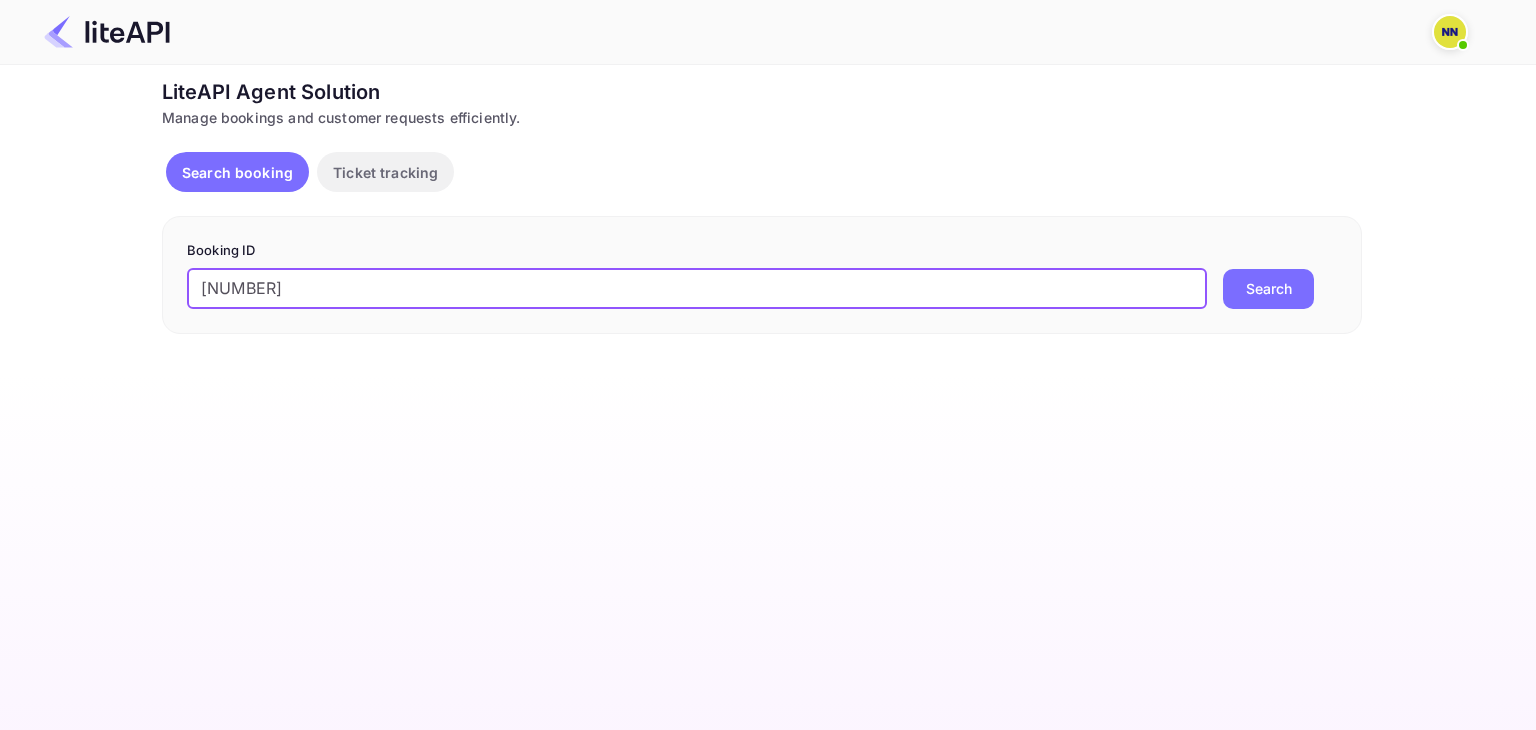 type on "8732541" 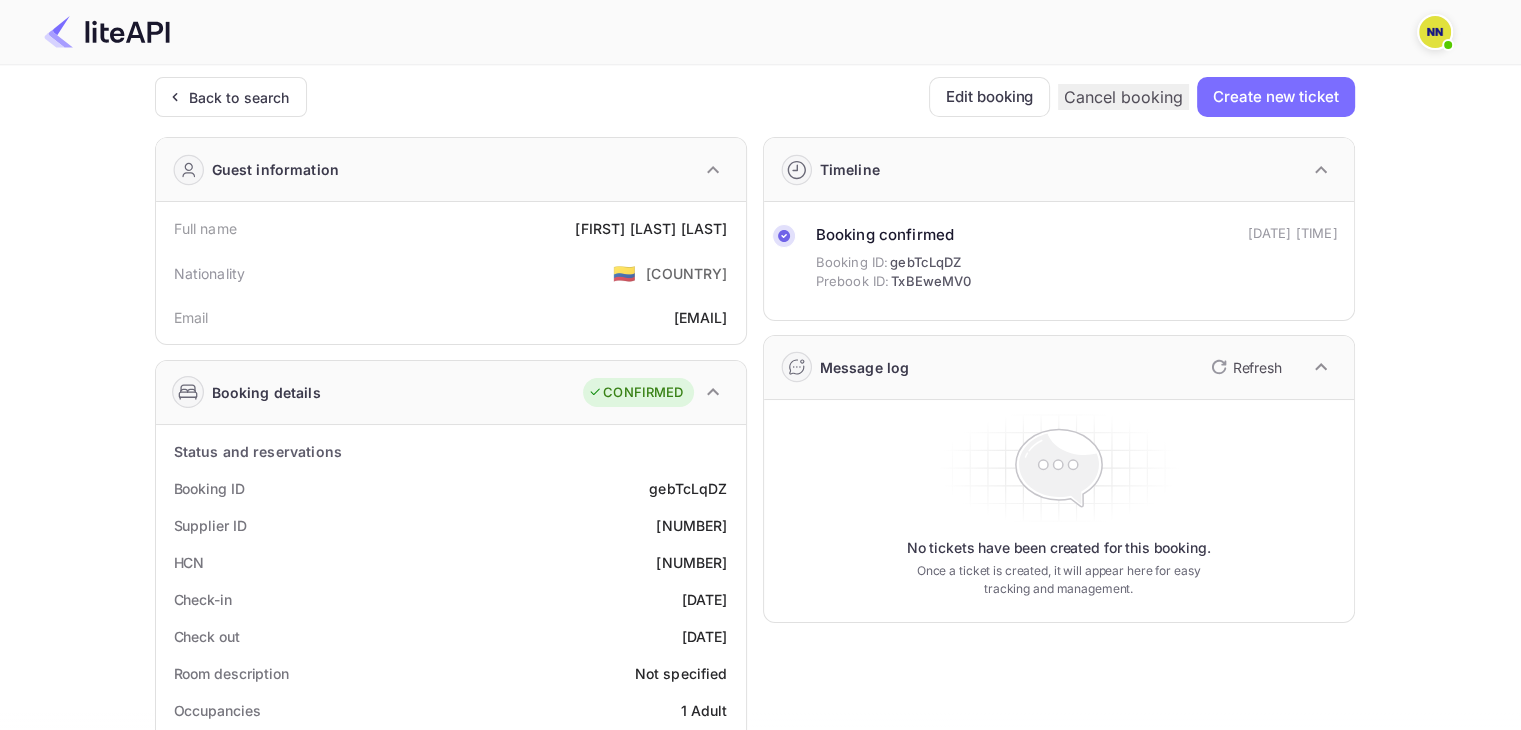 click on "42580108" at bounding box center (691, 562) 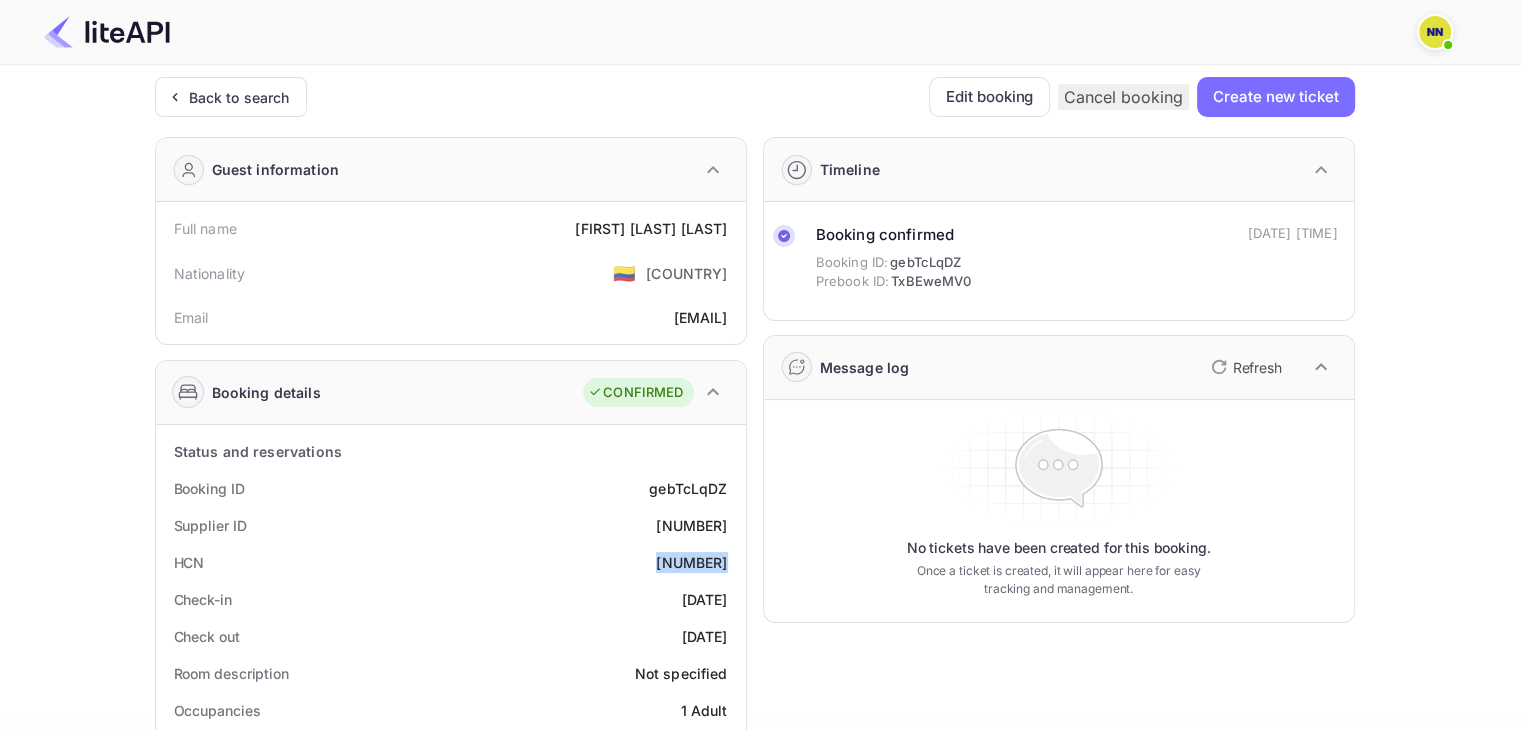 click on "42580108" at bounding box center [691, 562] 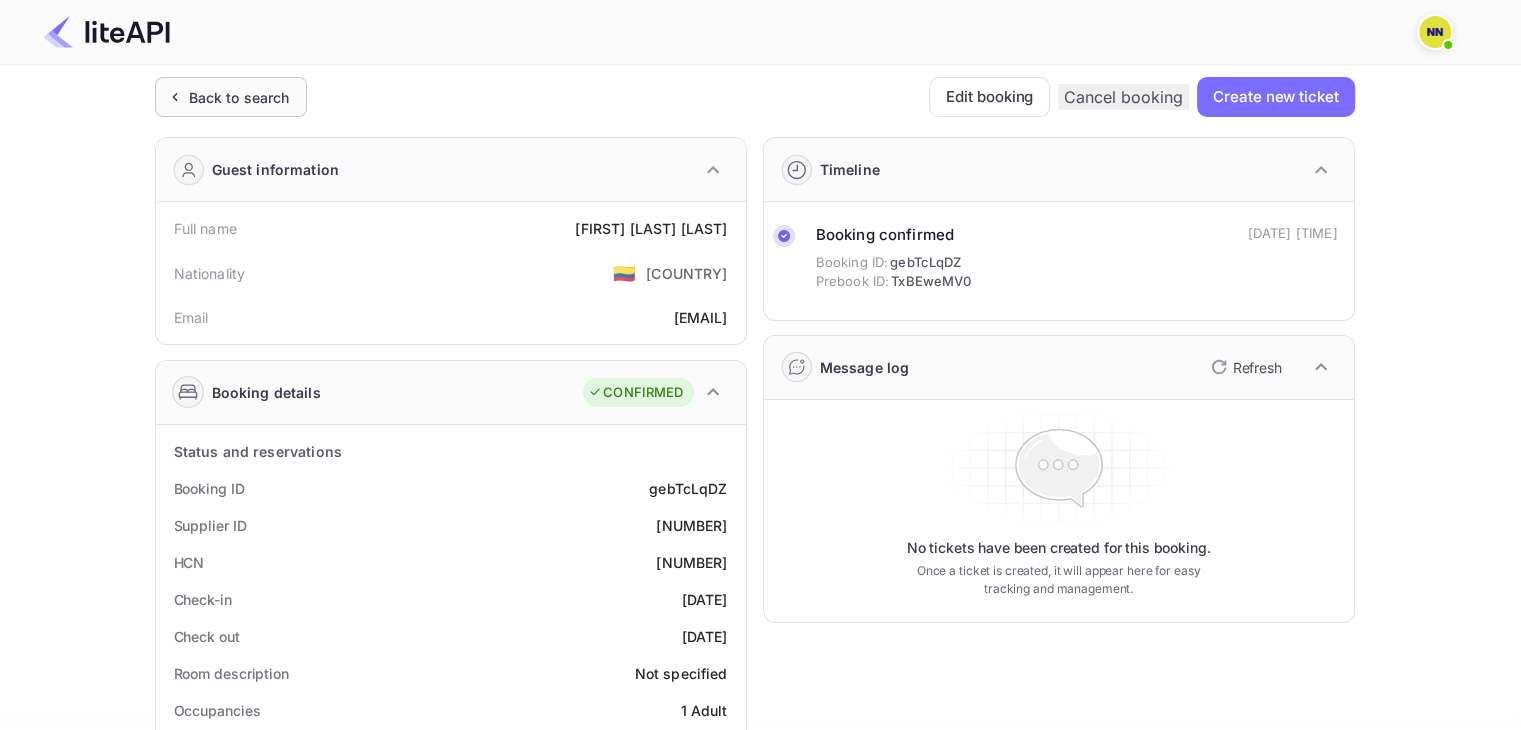 click on "Back to search" at bounding box center (231, 97) 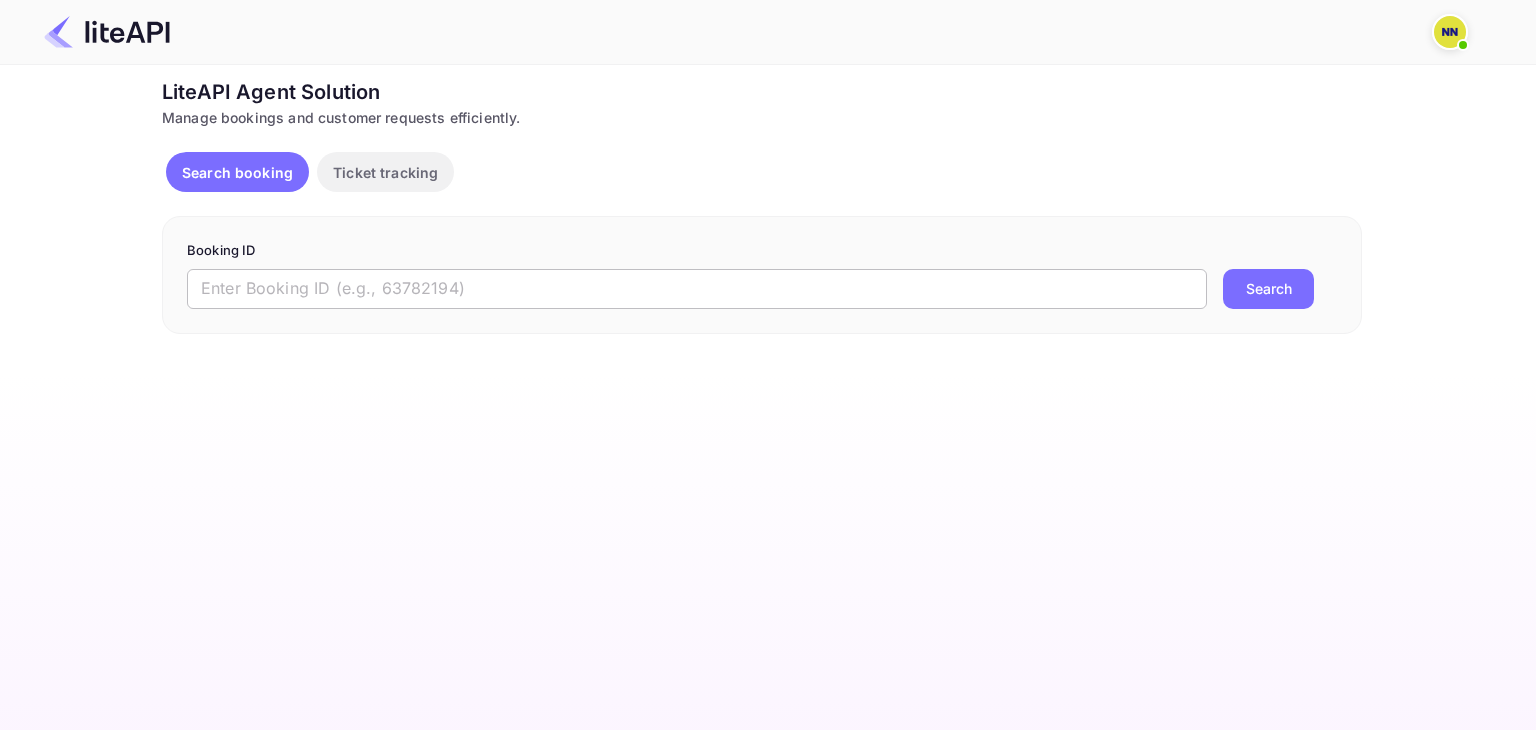 click at bounding box center [697, 289] 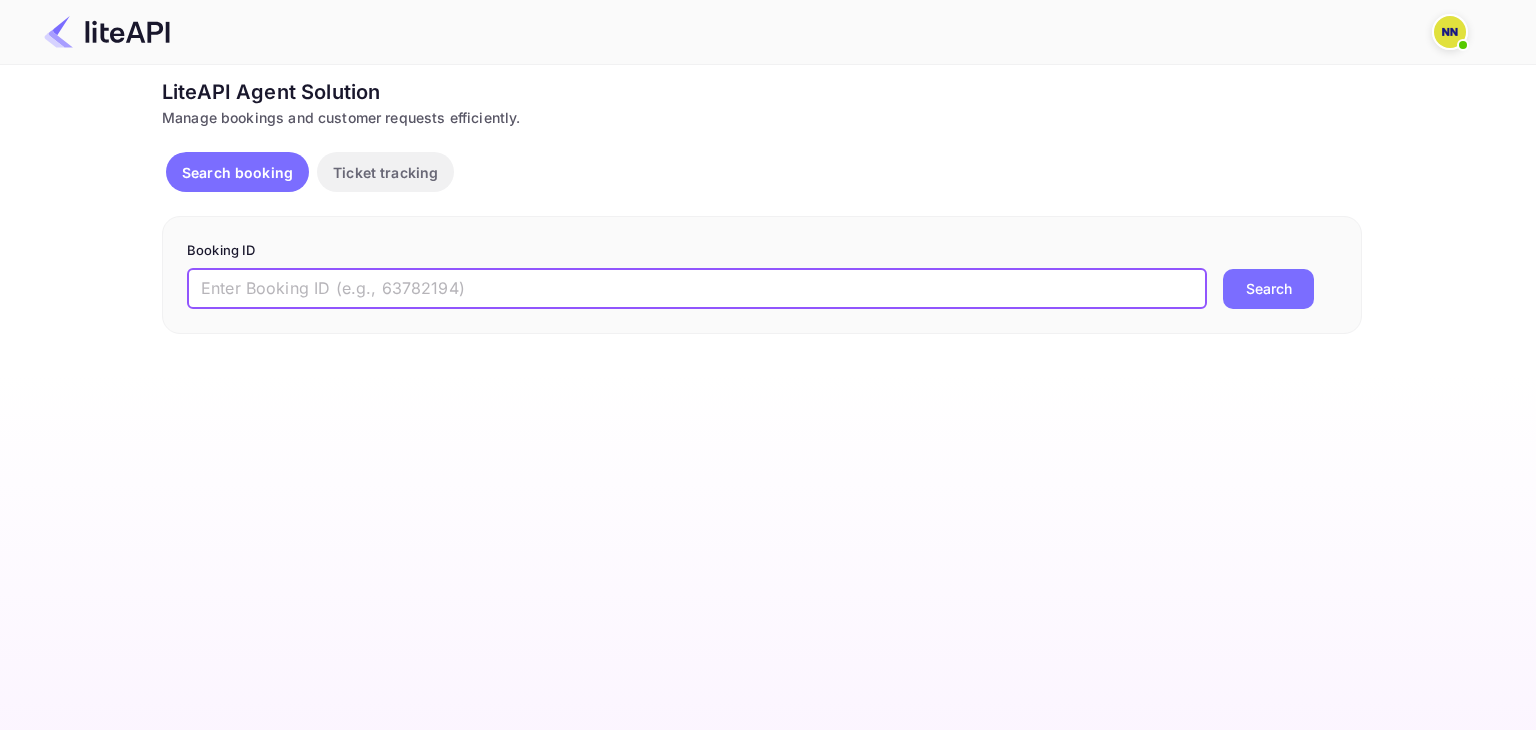 paste on "8346066" 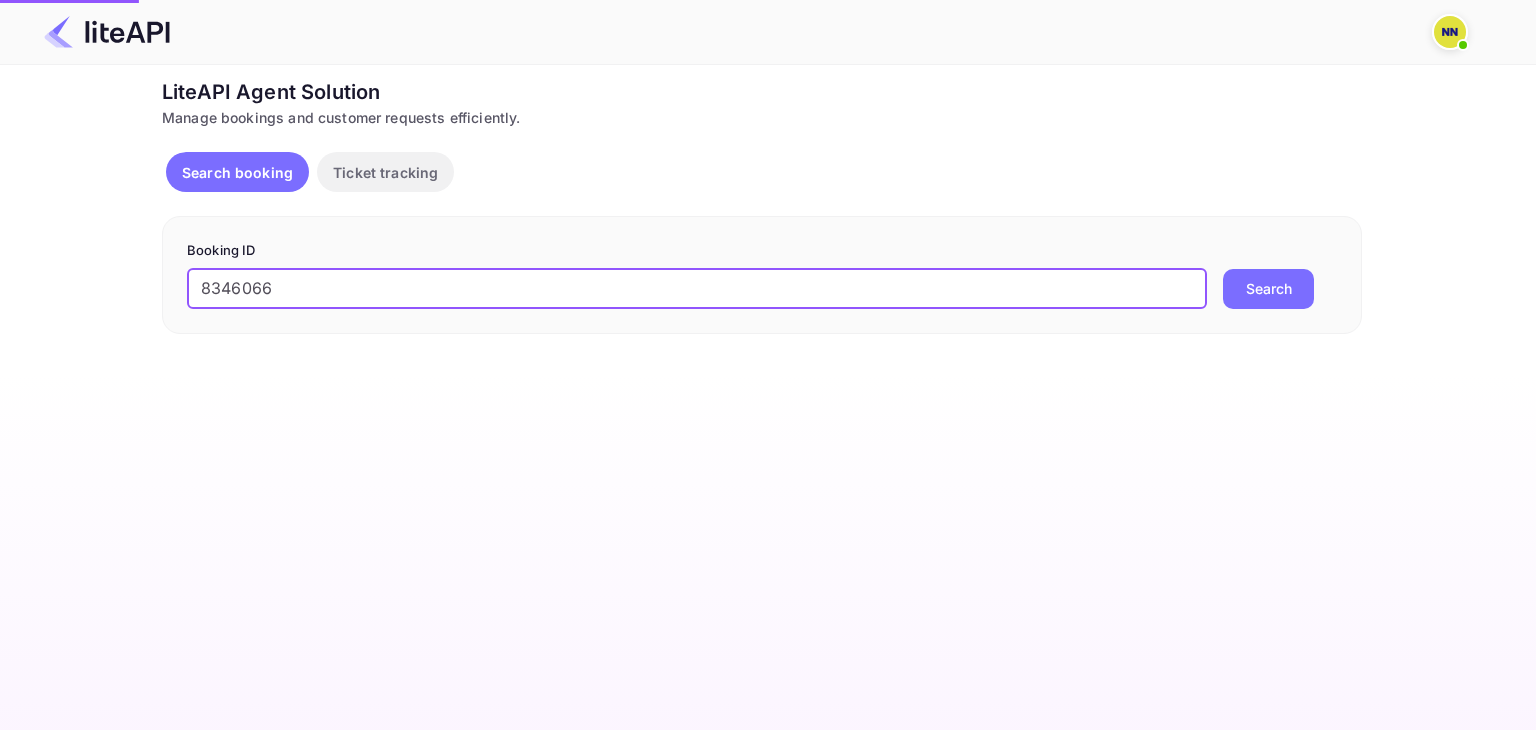 type on "8346066" 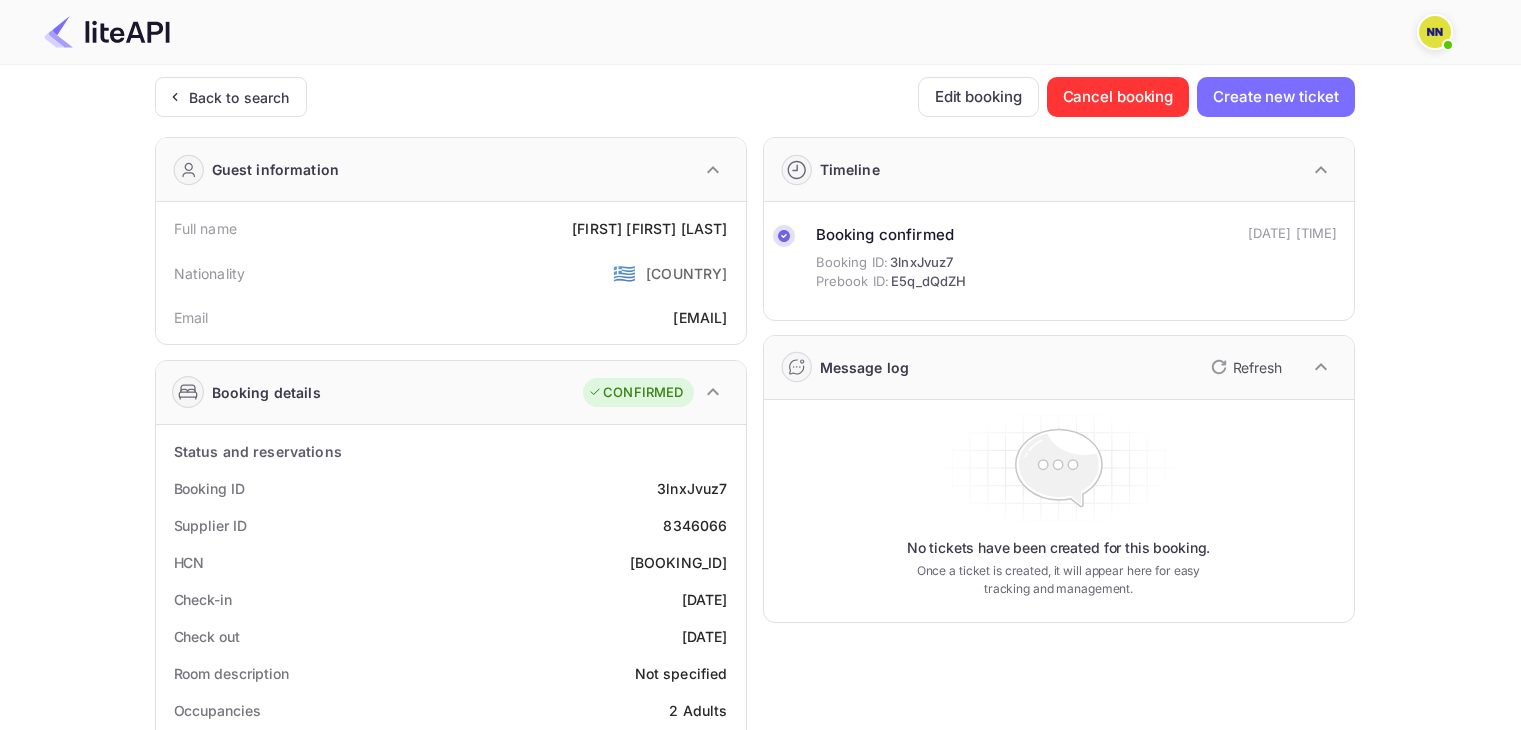 scroll, scrollTop: 0, scrollLeft: 0, axis: both 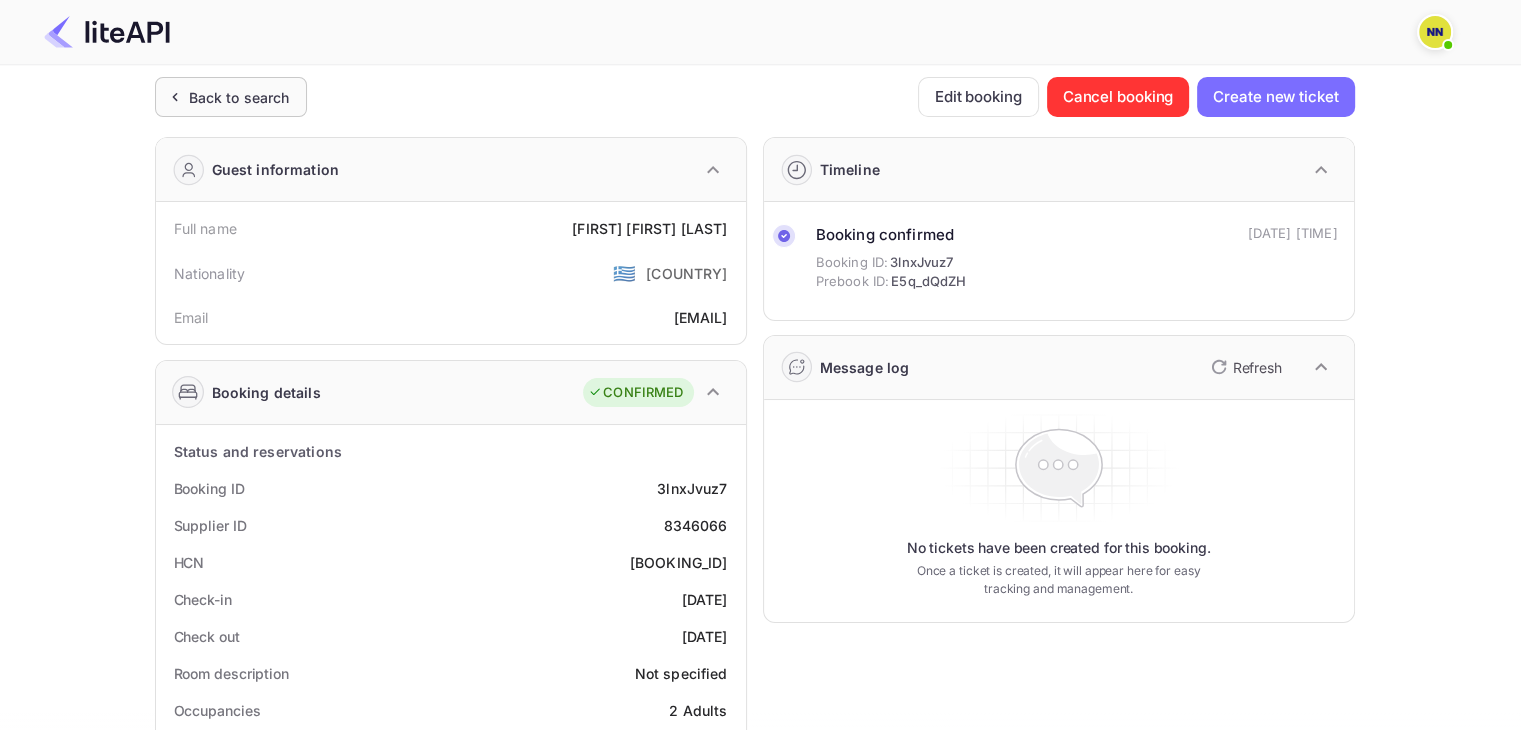click on "Back to search" at bounding box center [227, 97] 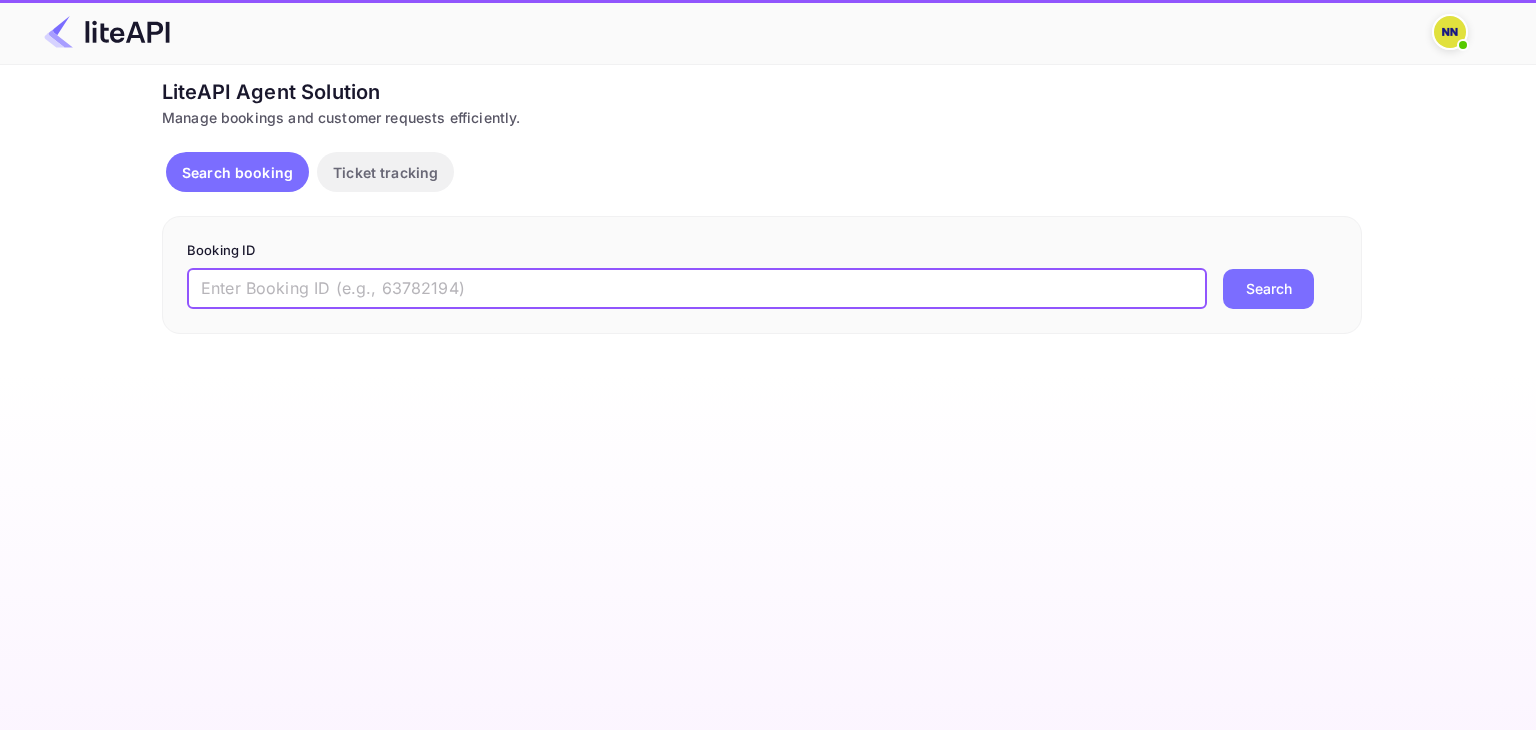 click at bounding box center [697, 289] 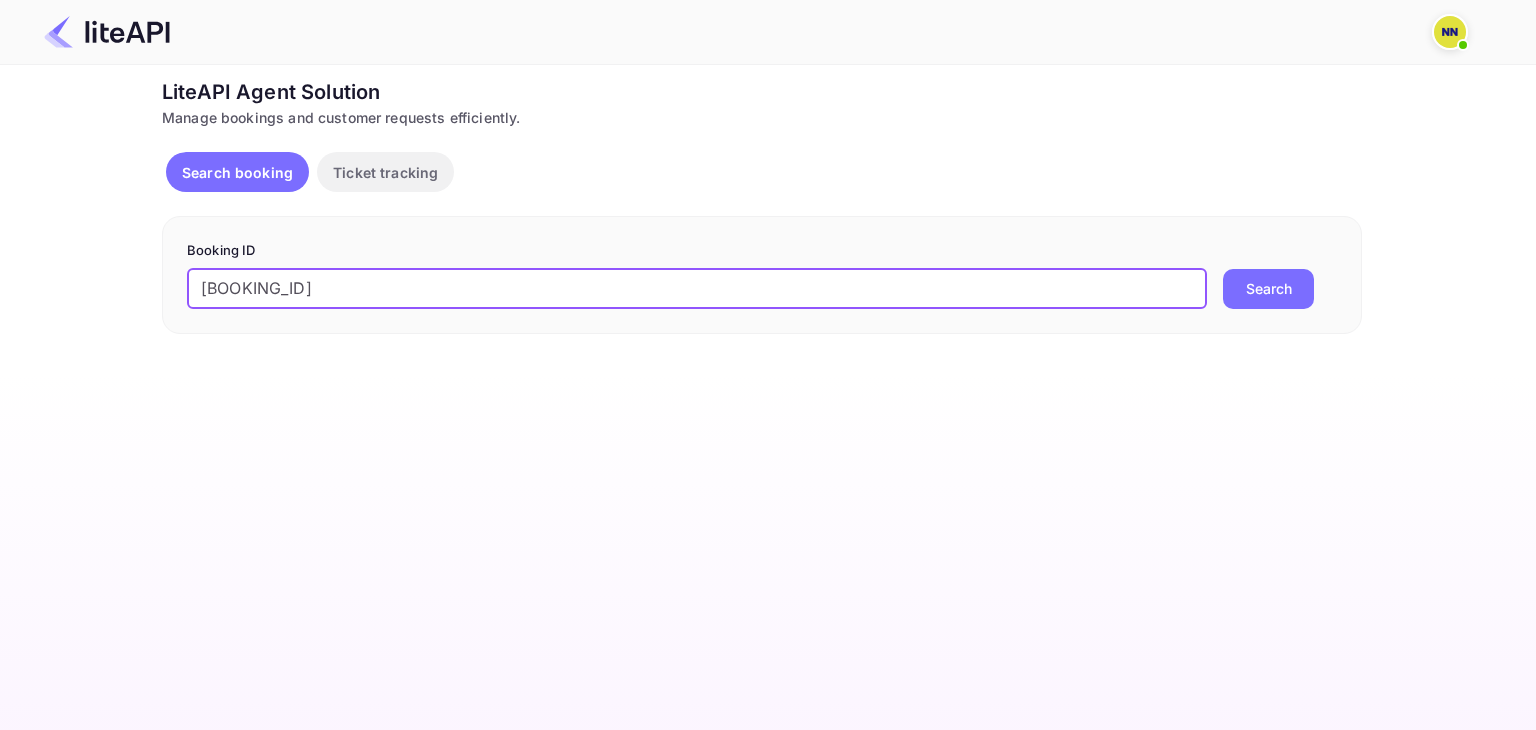 type on "[BOOKING_ID]" 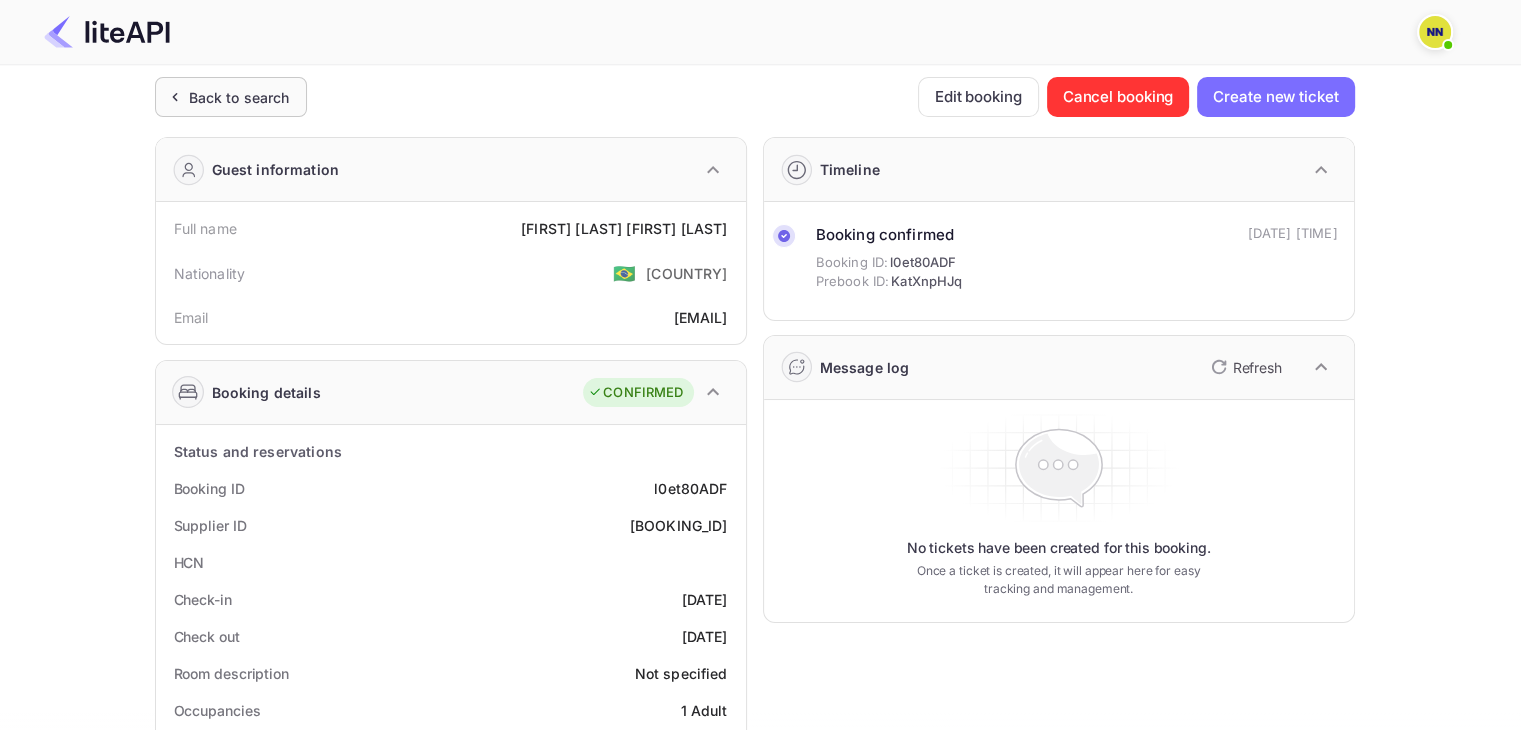 click on "Back to search" at bounding box center [239, 97] 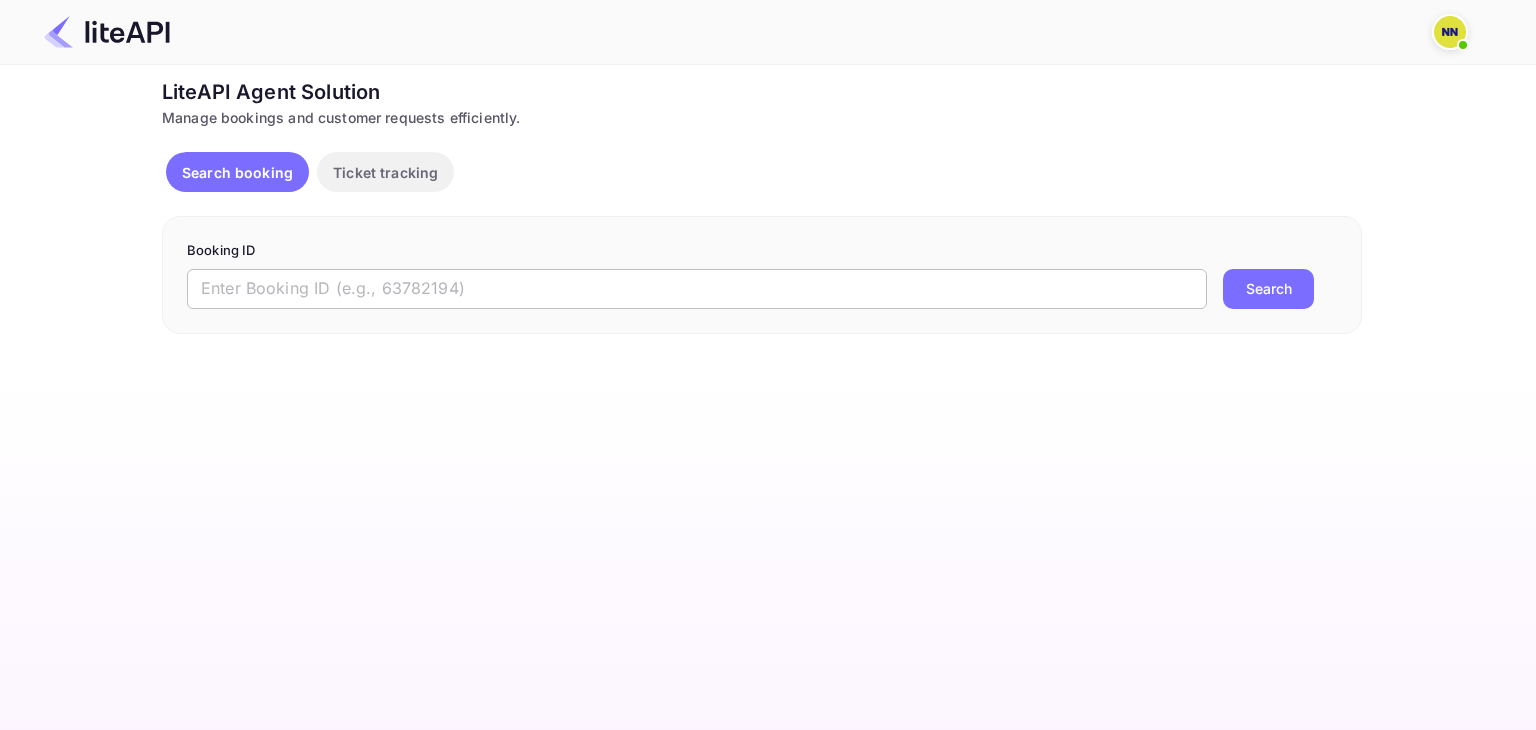 click at bounding box center (697, 289) 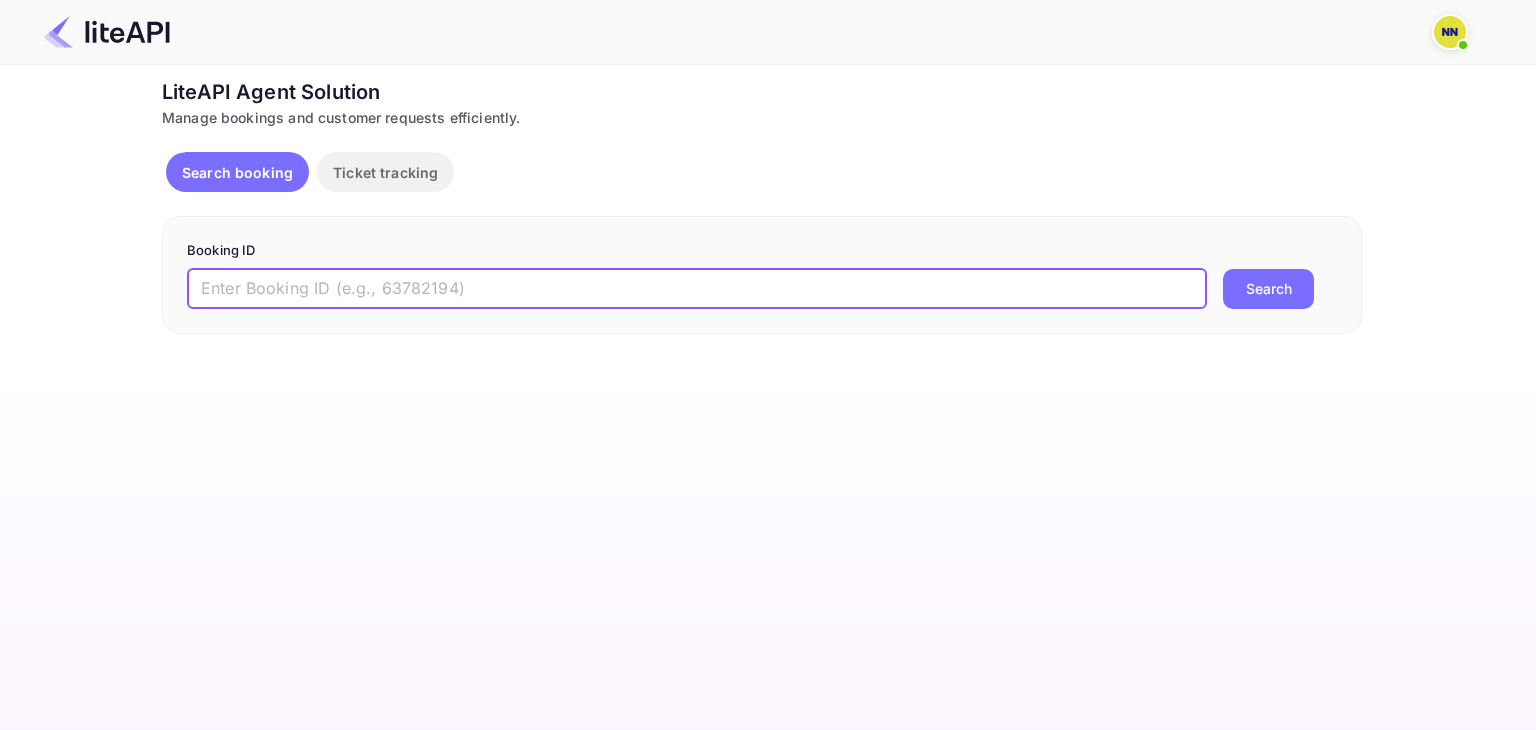 paste on "8740959" 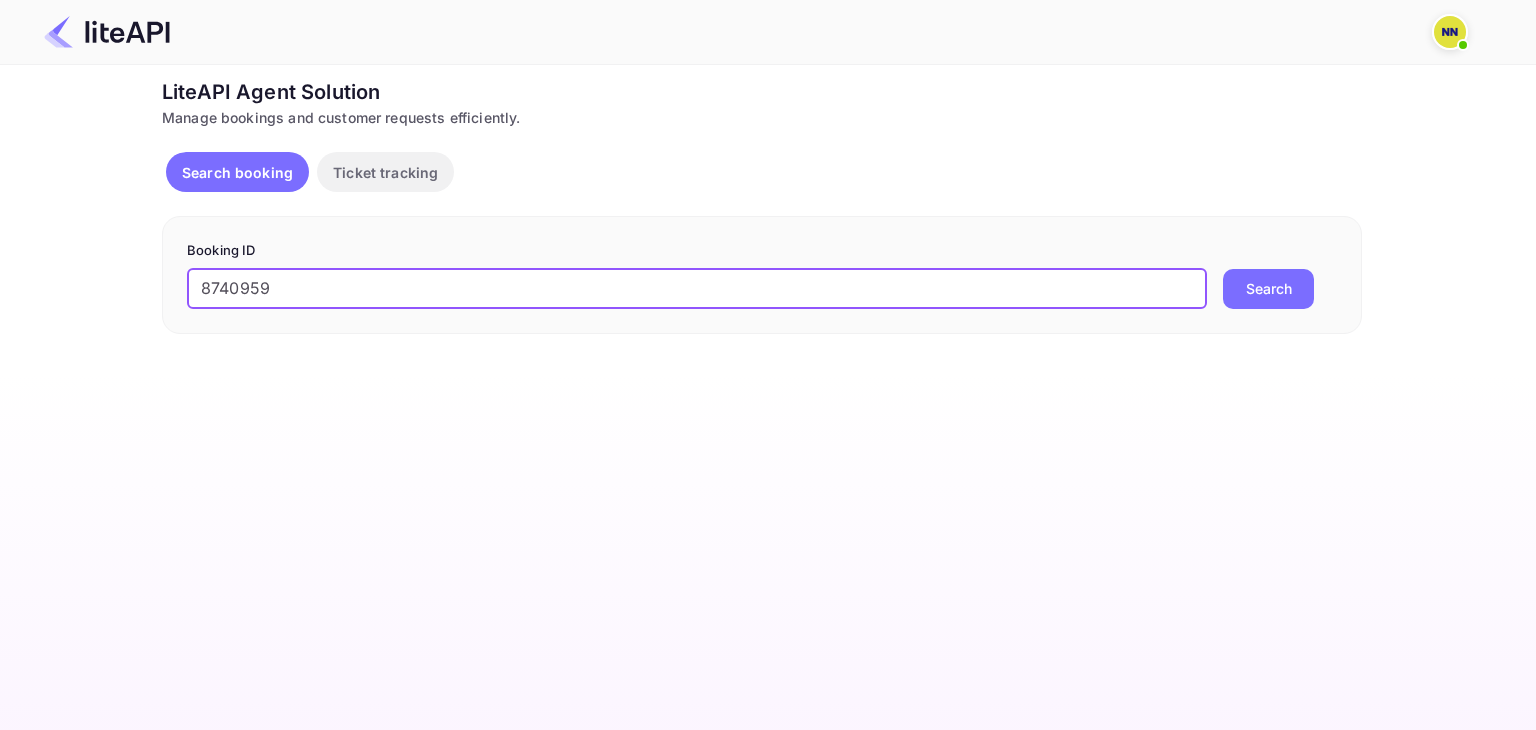 click on "Search" at bounding box center (1268, 289) 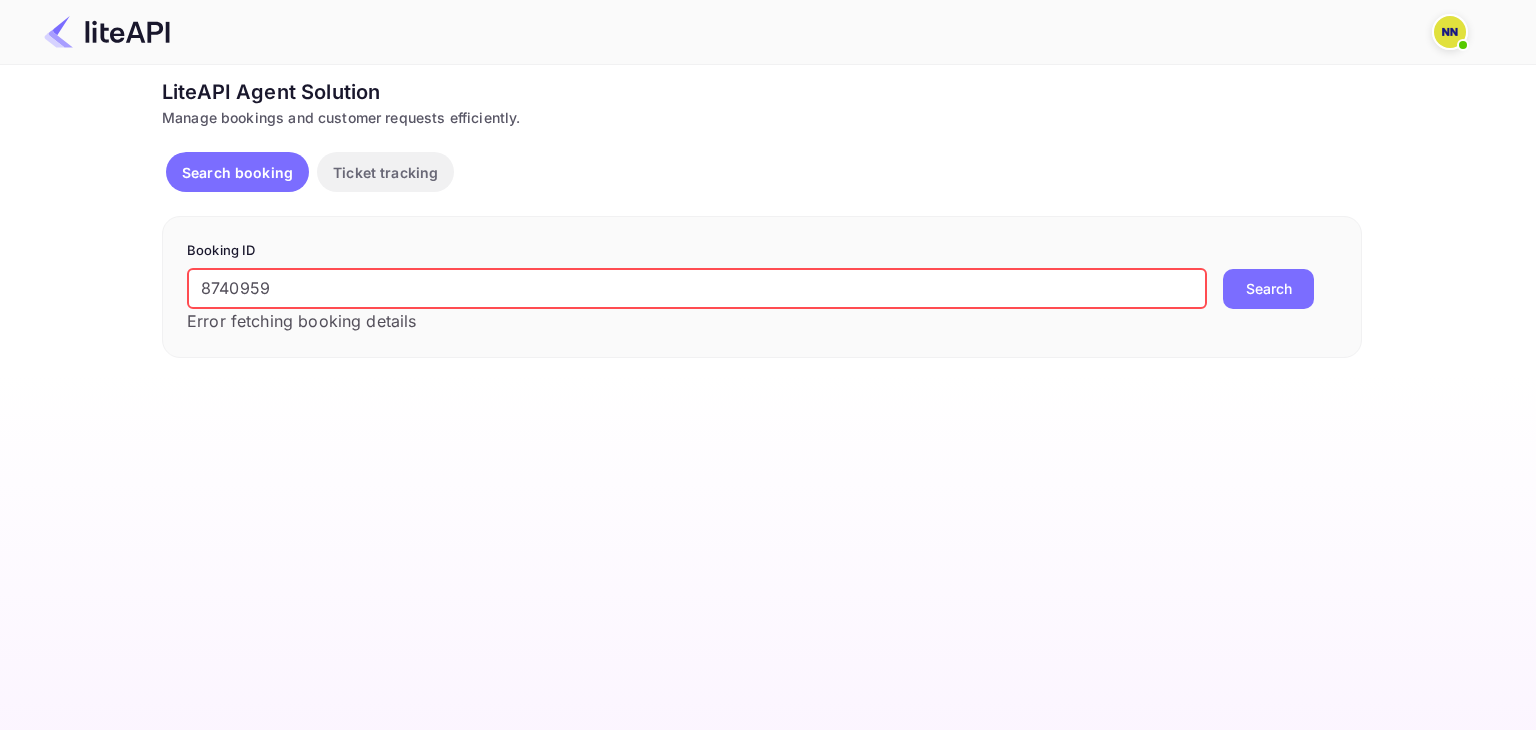click on "Search" at bounding box center [1268, 289] 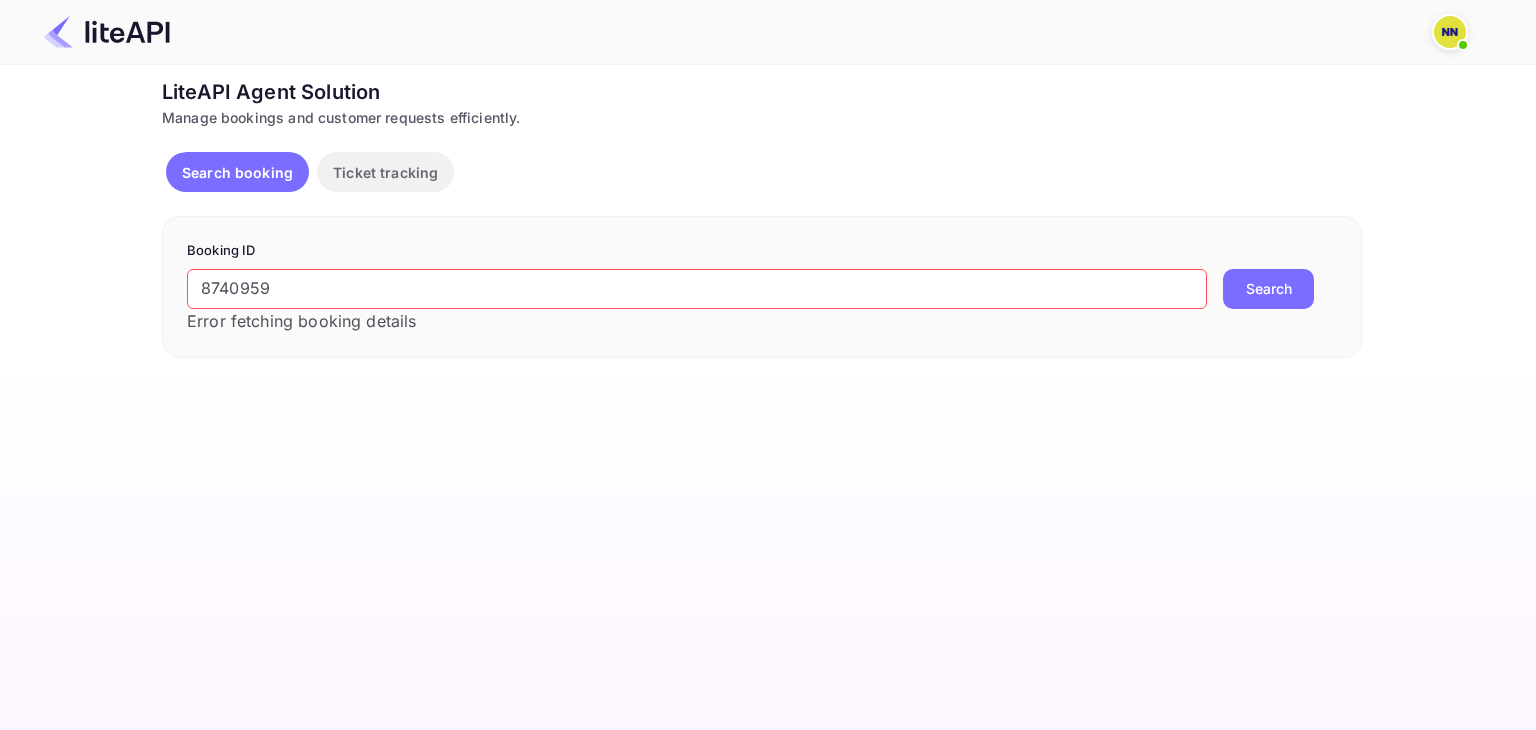 click on "8740959" at bounding box center [697, 289] 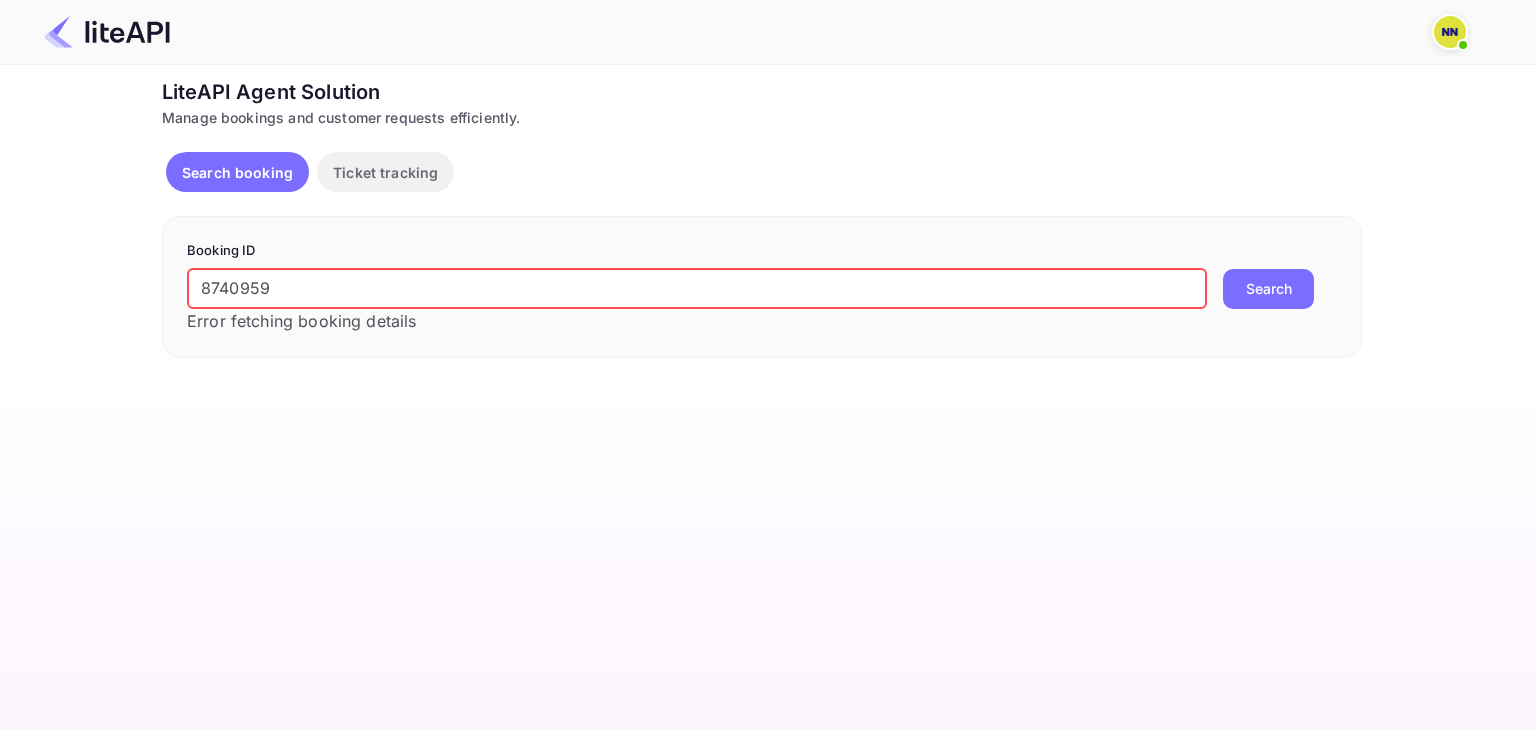 click on "Search" at bounding box center [1268, 289] 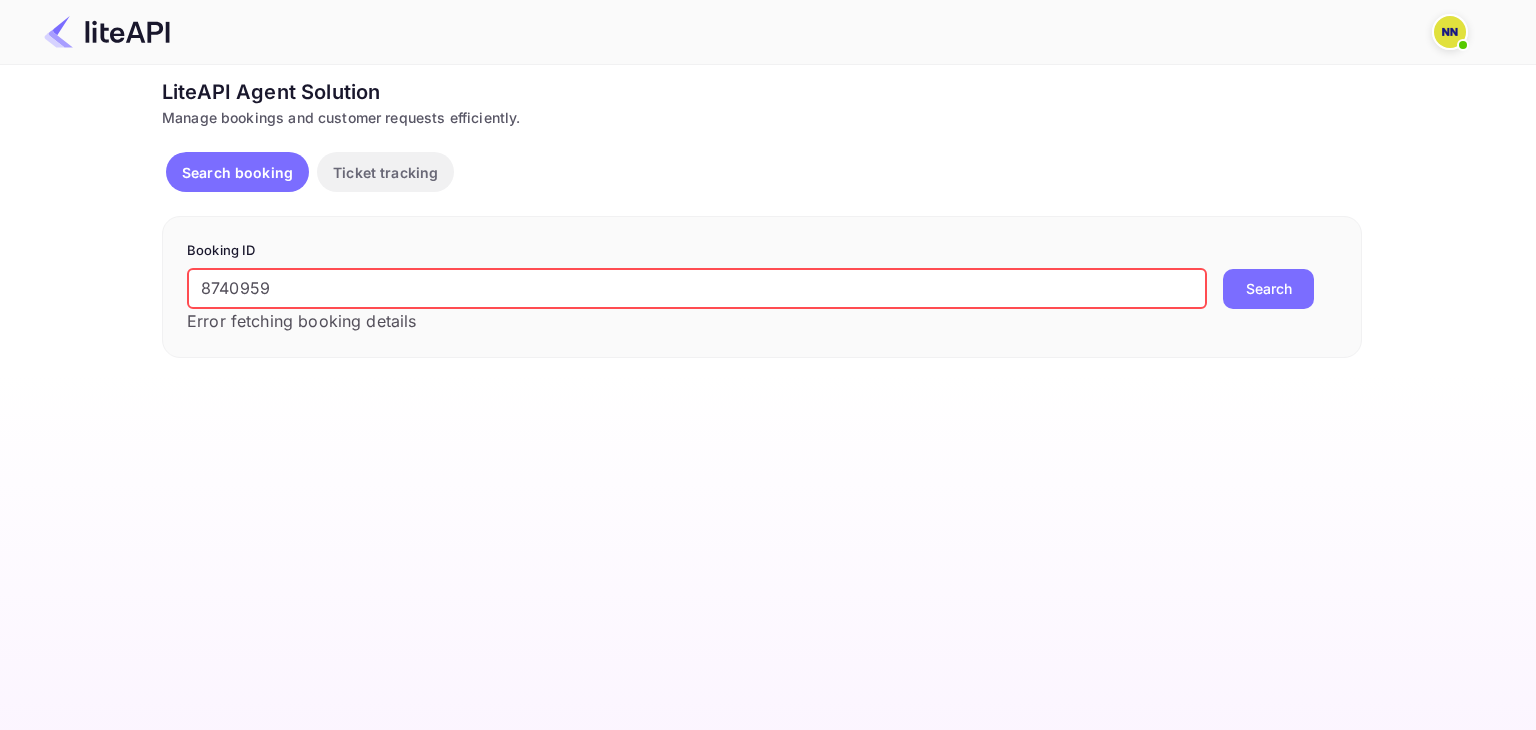 click on "8740959" at bounding box center [697, 289] 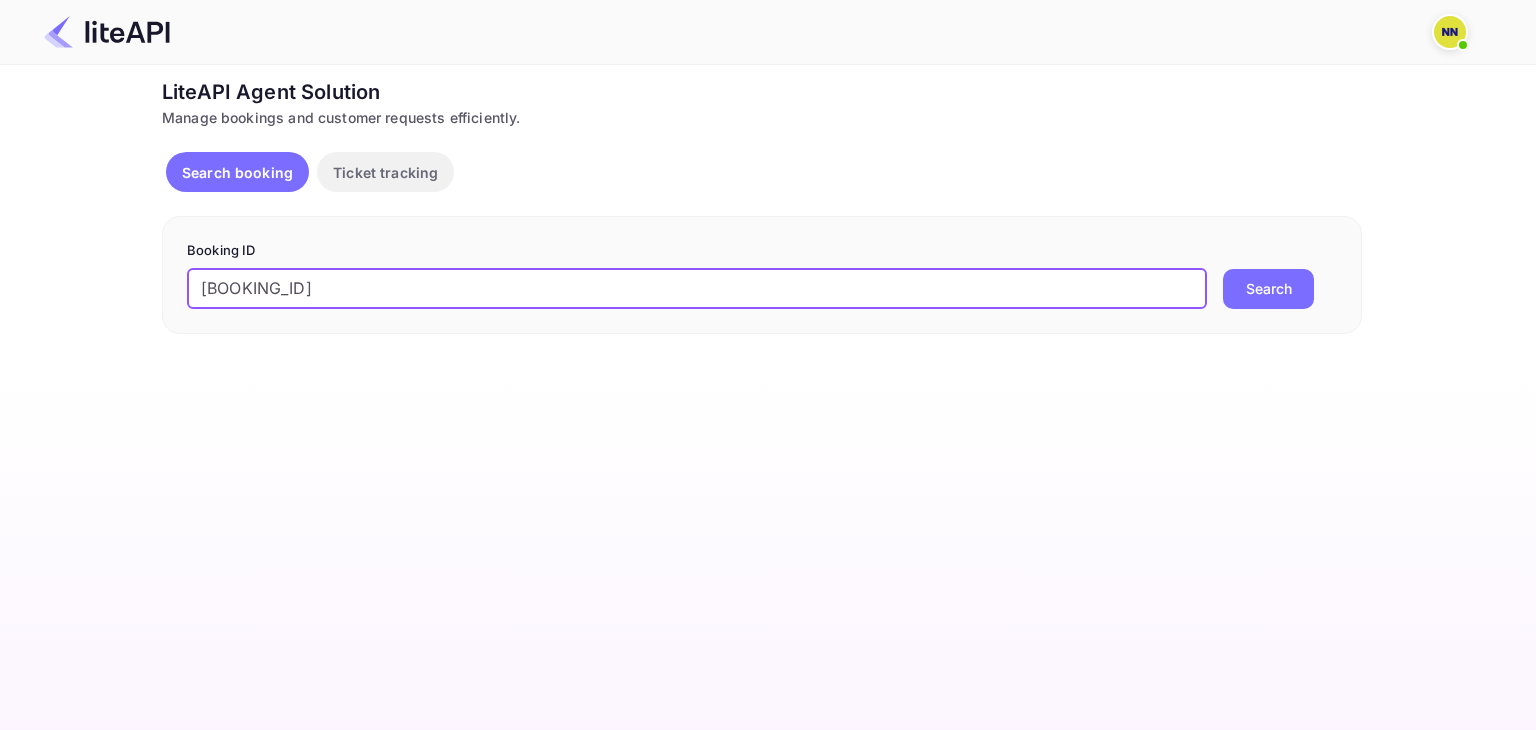 type on "[BOOKING_ID]" 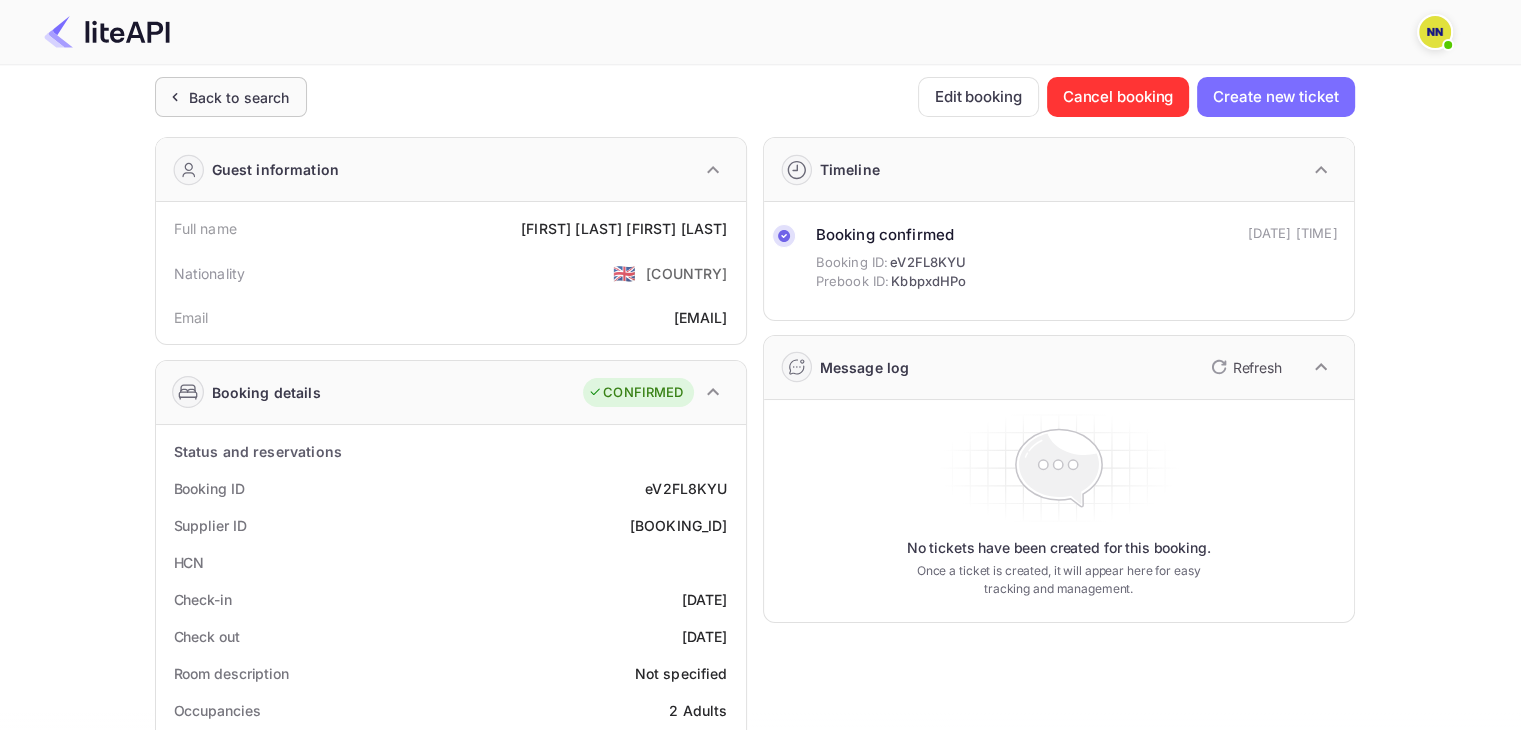 click on "Back to search" at bounding box center (239, 97) 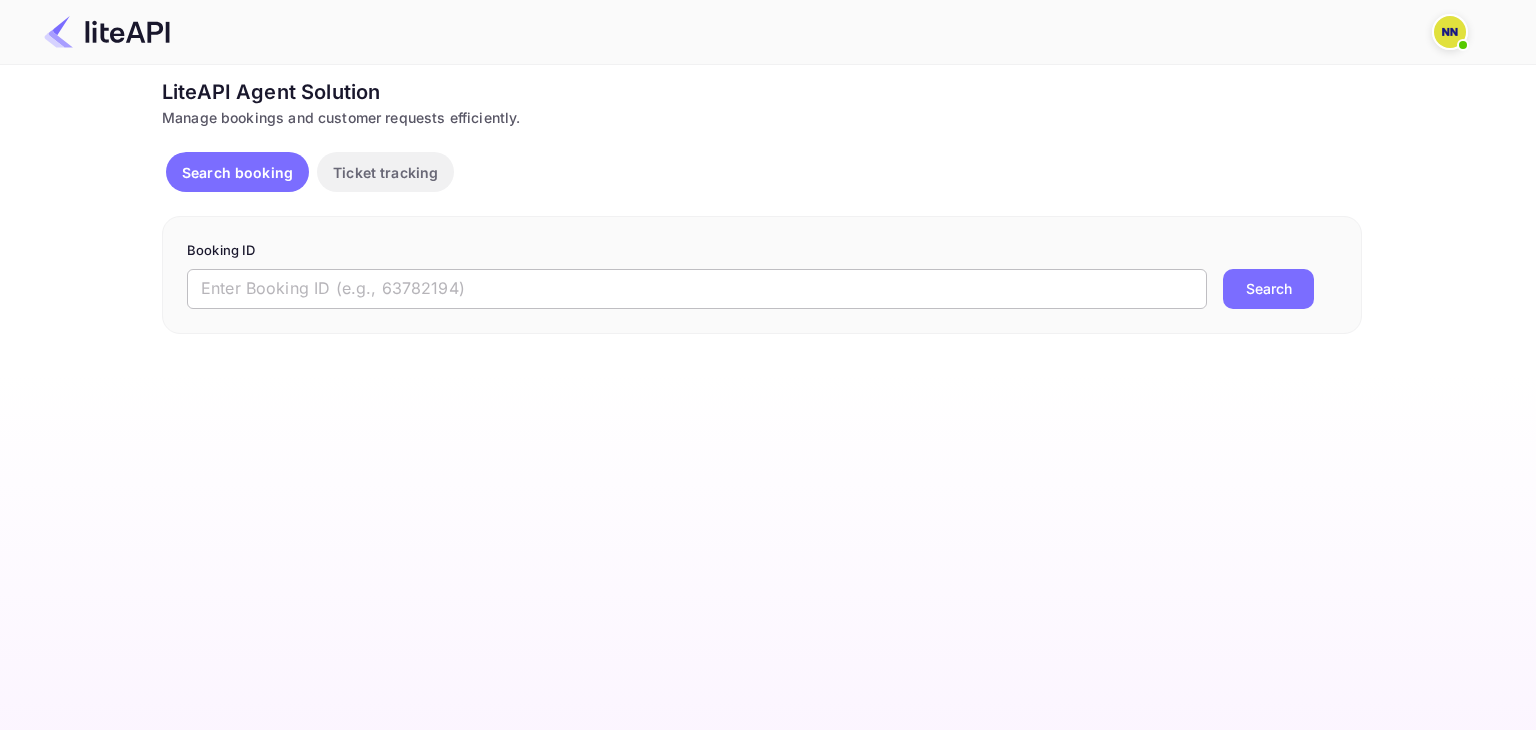 click at bounding box center [697, 289] 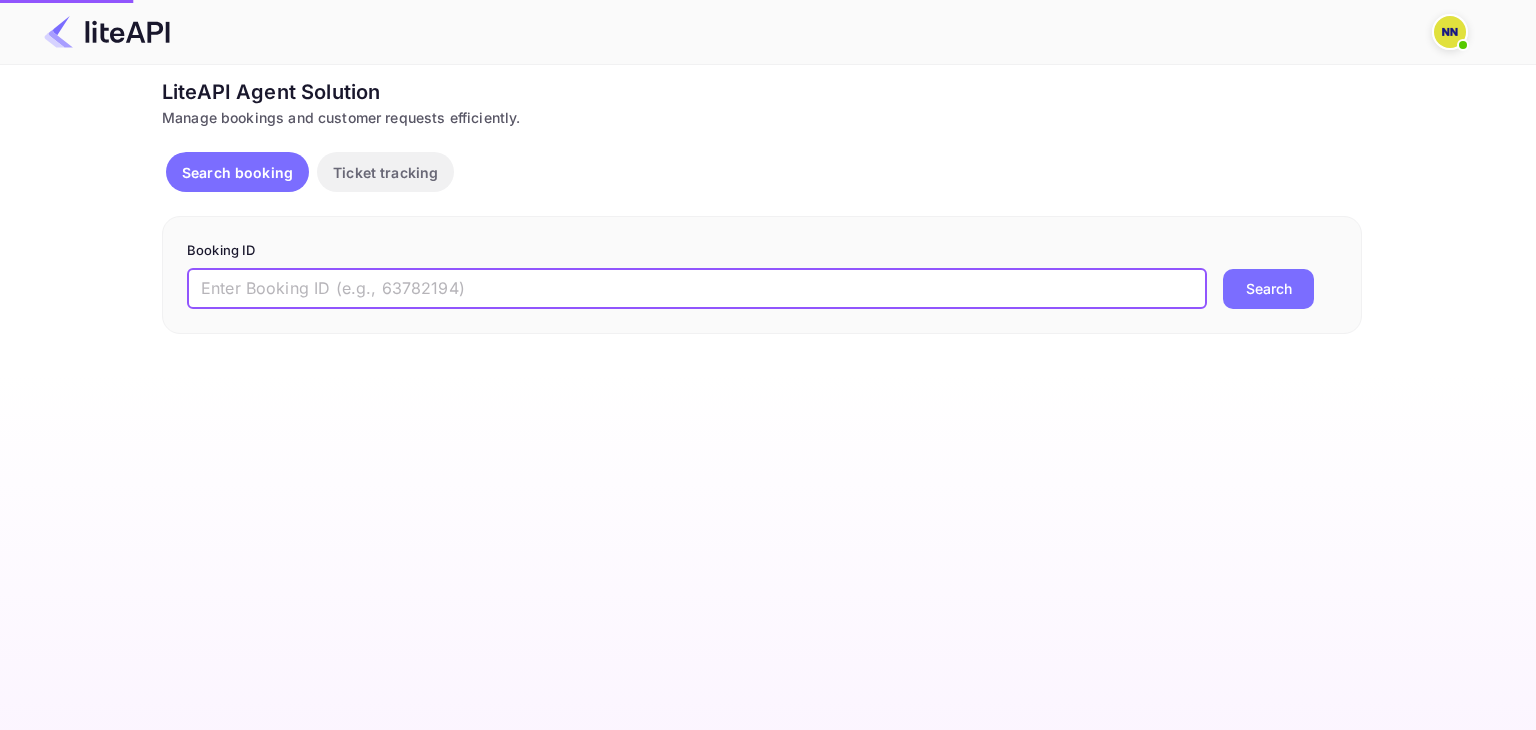 paste on "[BOOKING_ID]" 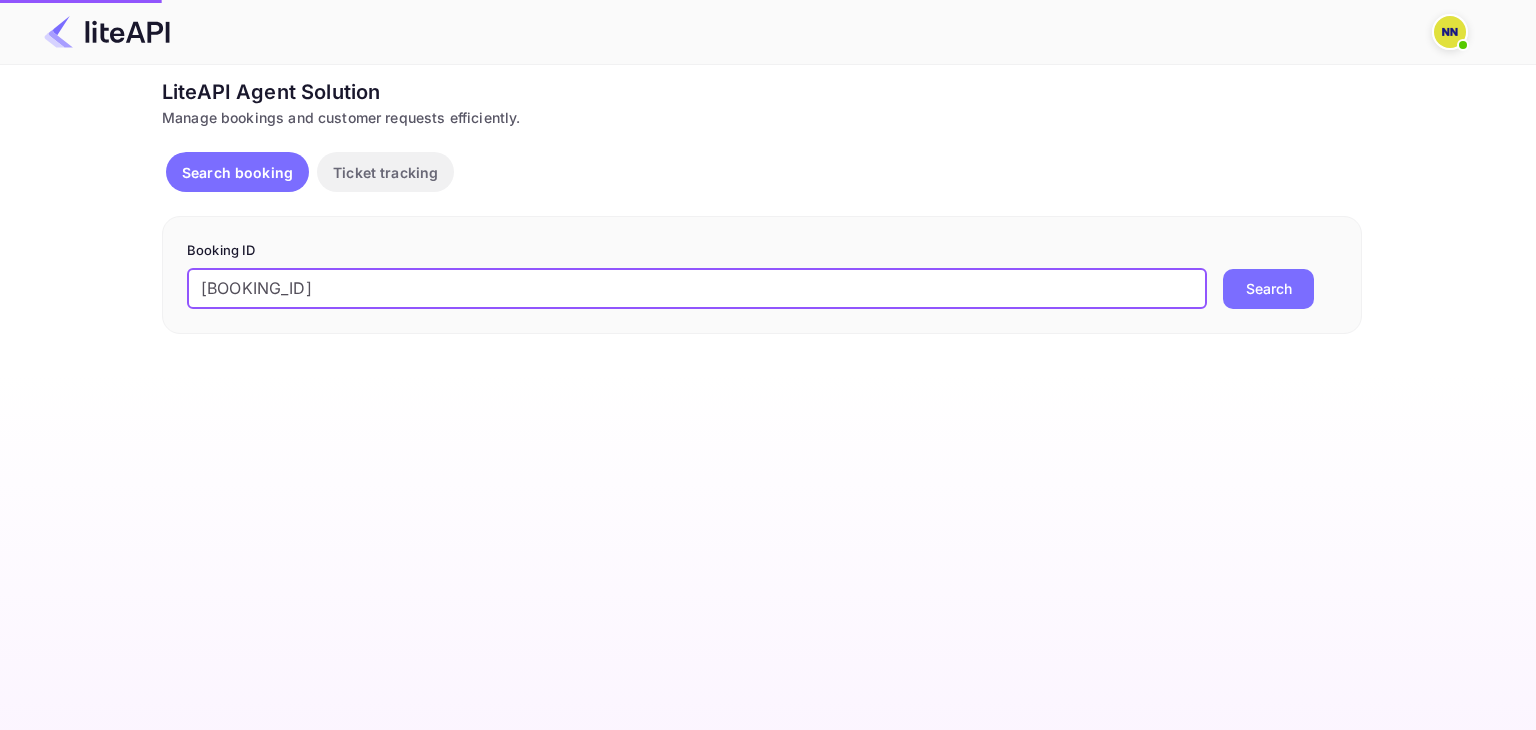 type on "[BOOKING_ID]" 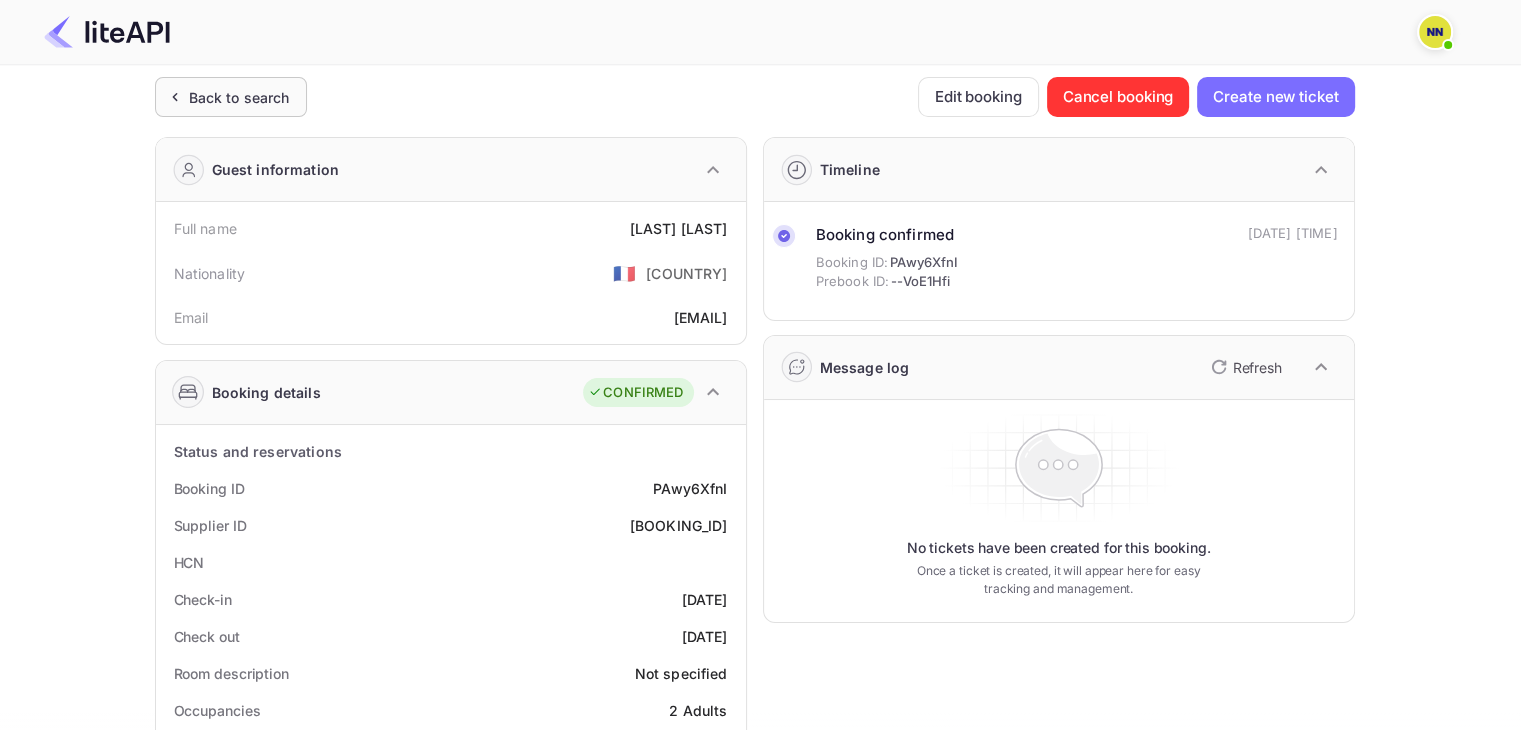 click on "Back to search" at bounding box center [239, 97] 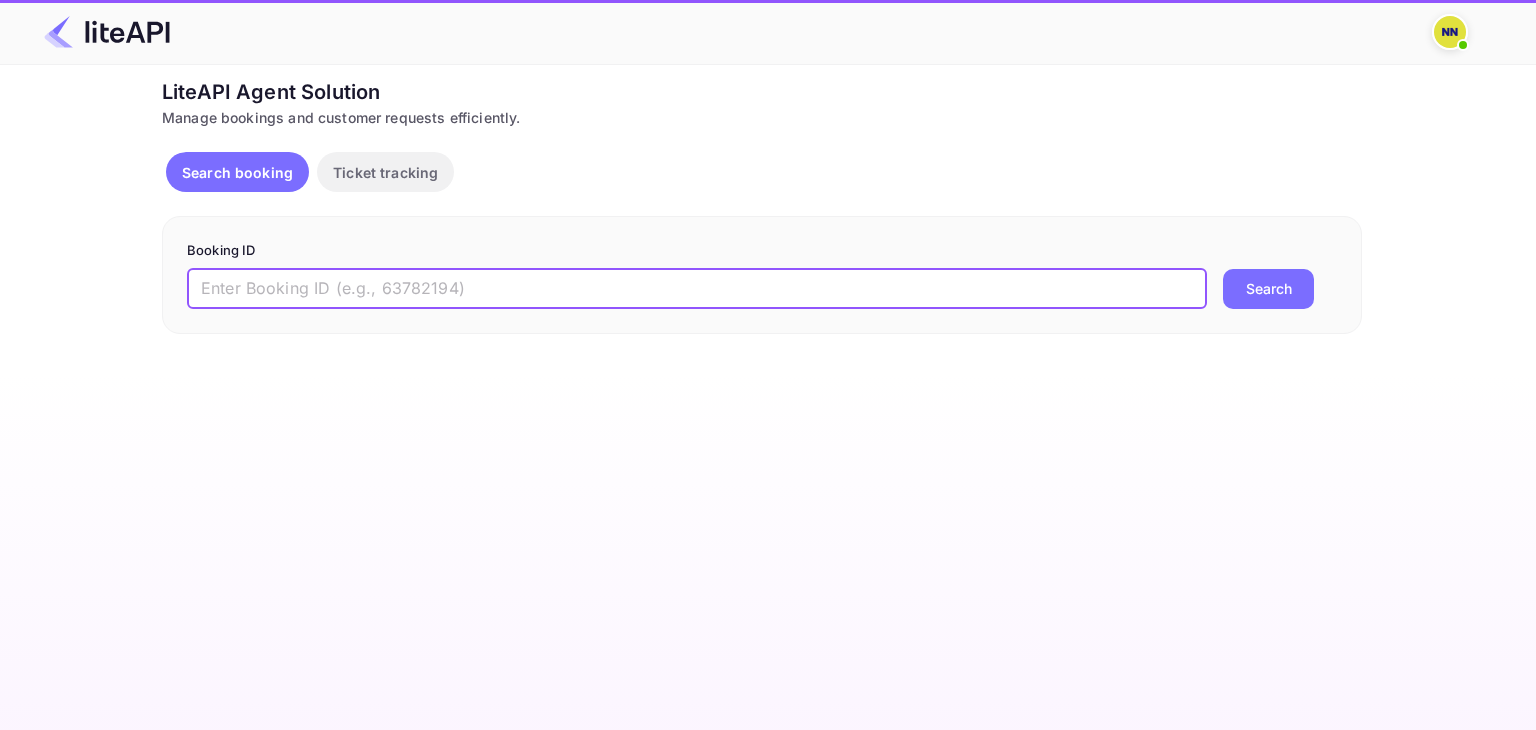 click at bounding box center [697, 289] 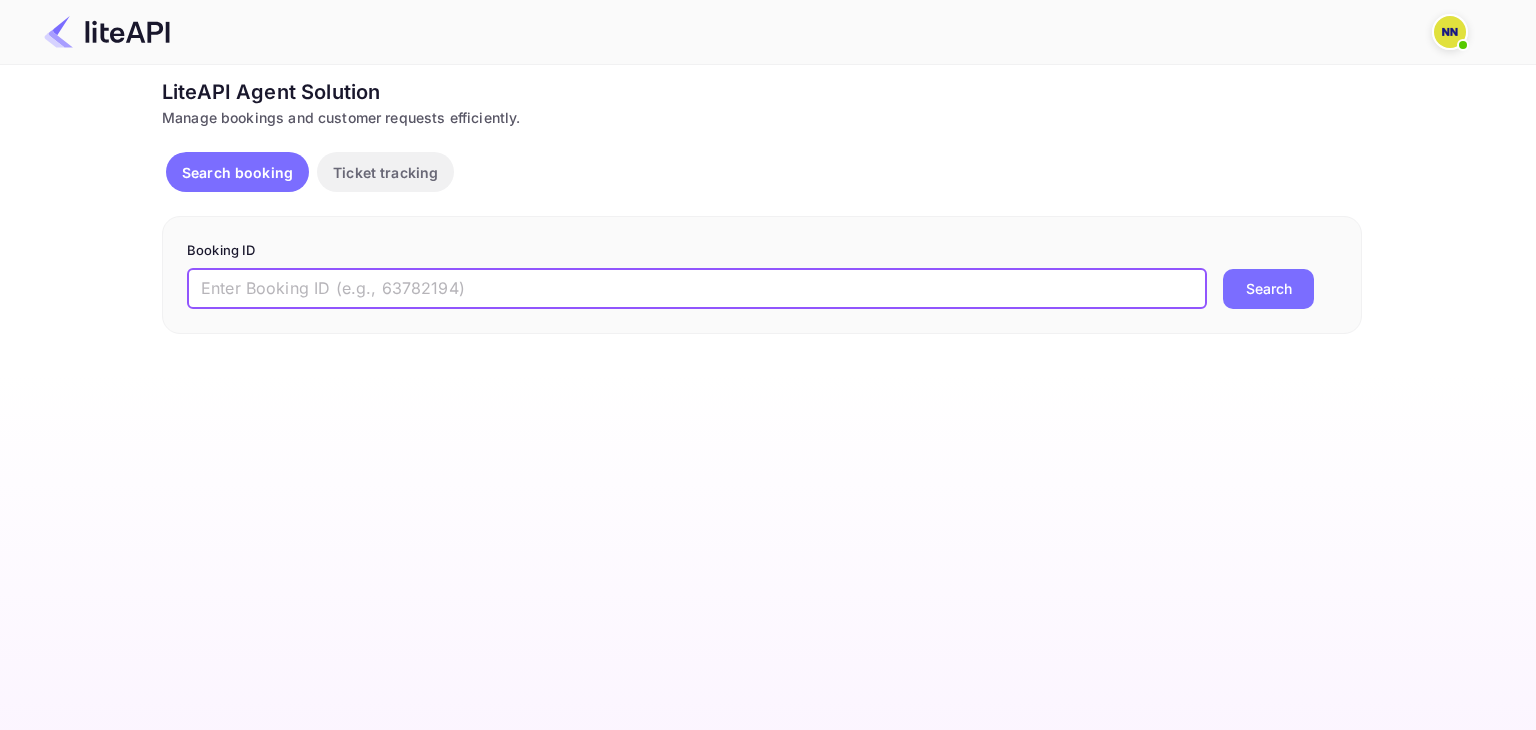 paste on "[BOOKING_ID]" 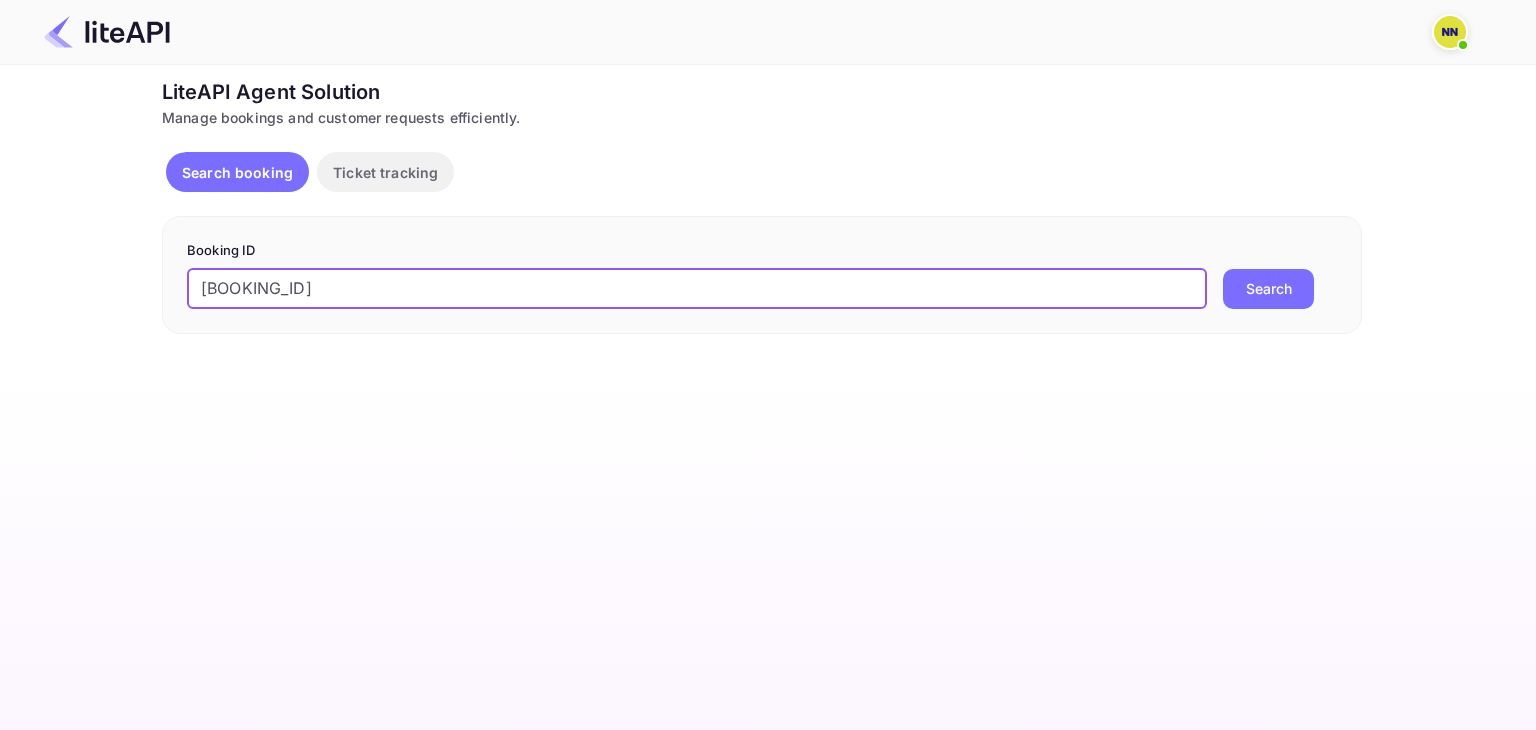 type on "[BOOKING_ID]" 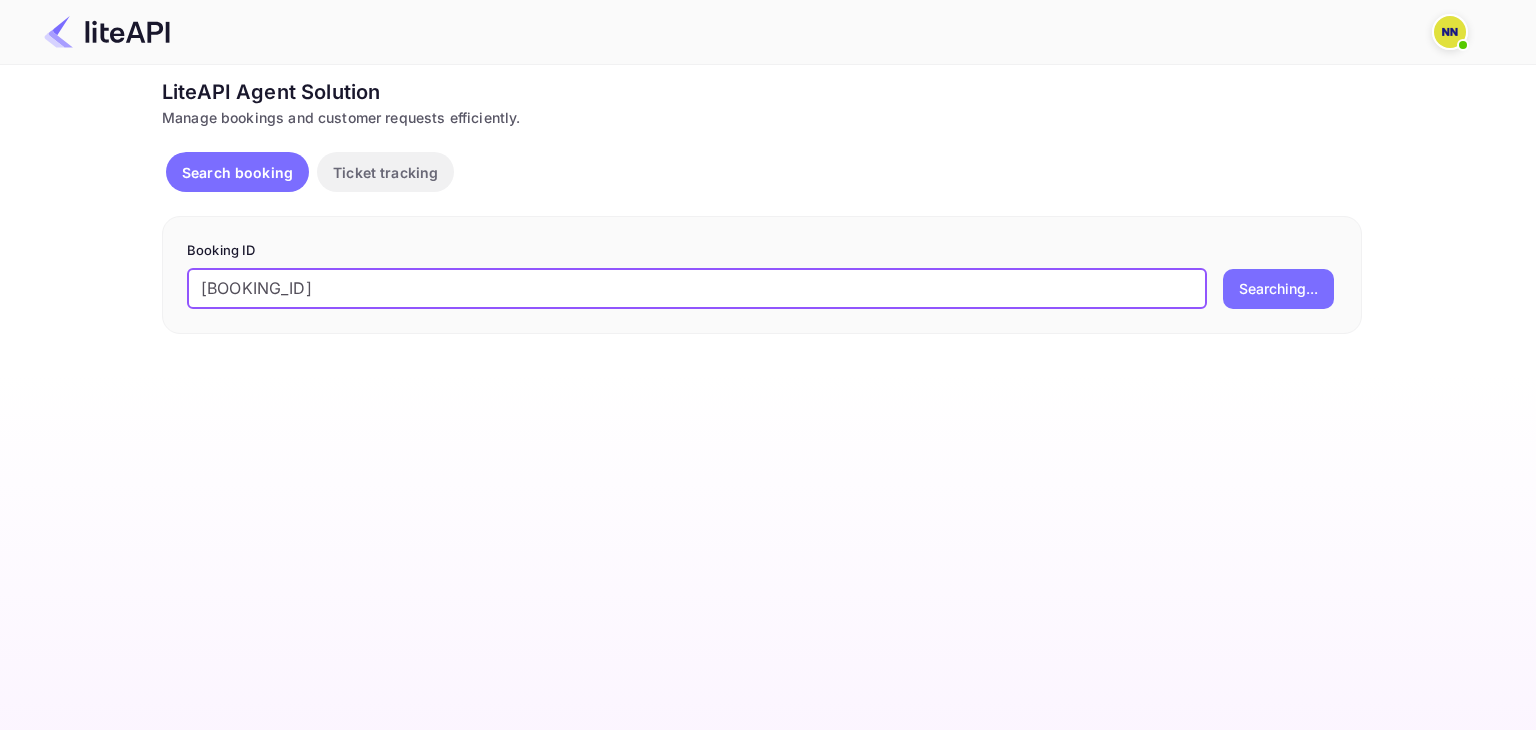click on "Ticket Affiliate URL https://www.nuitee.com/ Business partner name Nuitee Travel Customer Information Calling from https://www.nuitee.com/ LiteAPI Agent Solution Manage bookings and customer requests efficiently. Search booking Ticket tracking Booking ID [BOOKING_ID] Searching... Materio - React Admin Template Materio Admin is the most developer friendly highly customizable Admin Dashboard Template based on MUI and NextJS. Click on below buttons to explore PRO version. Demo Download" at bounding box center [768, 397] 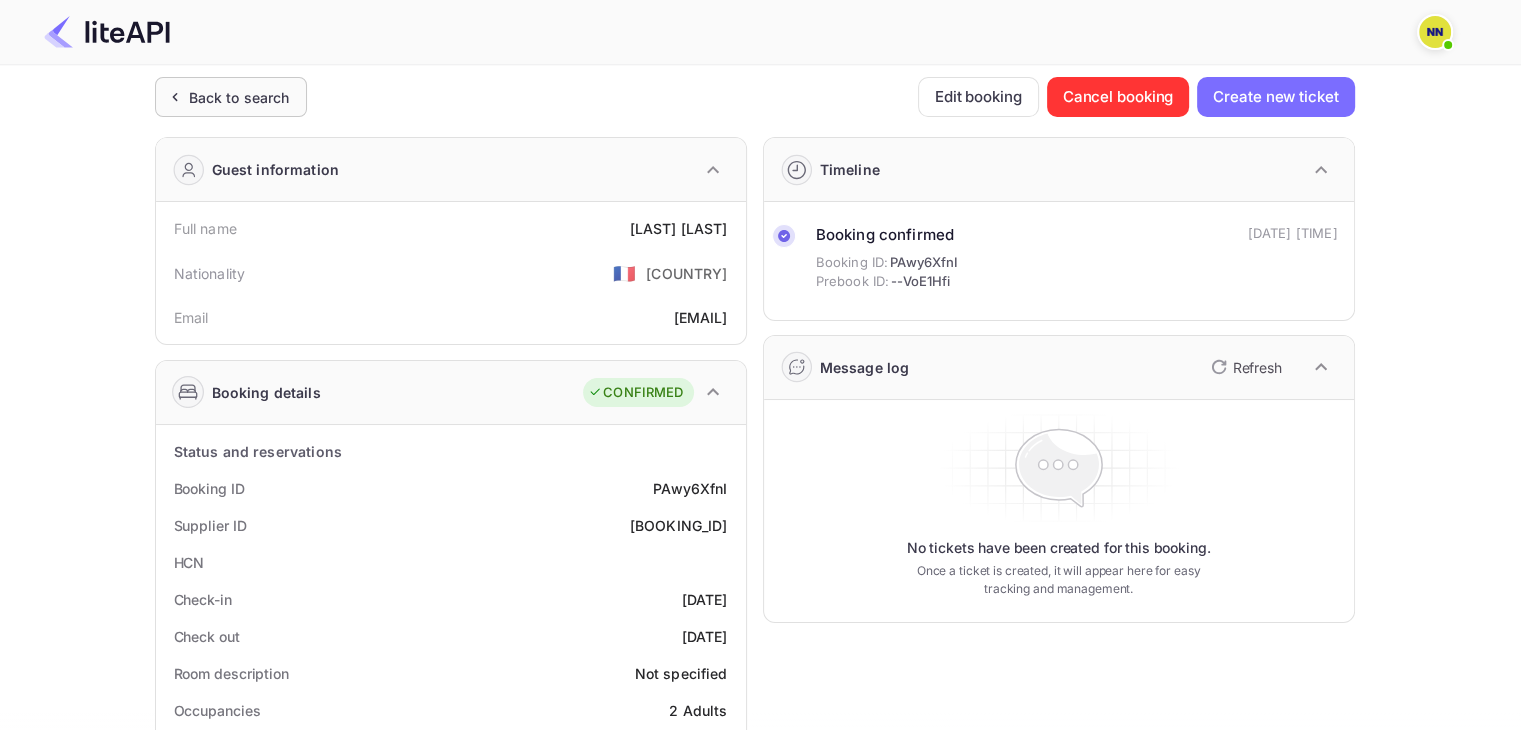 click on "Back to search" at bounding box center (227, 97) 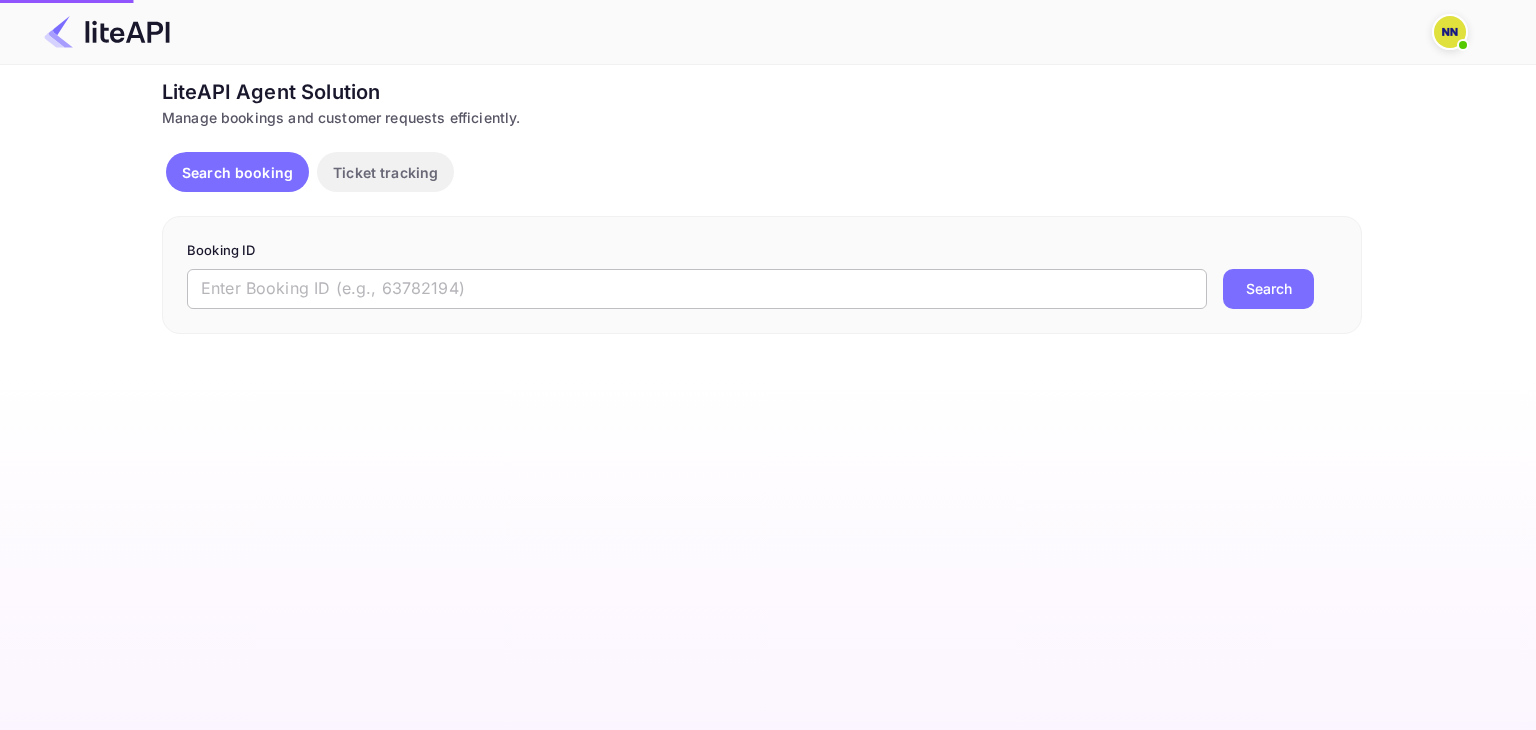 click at bounding box center (697, 289) 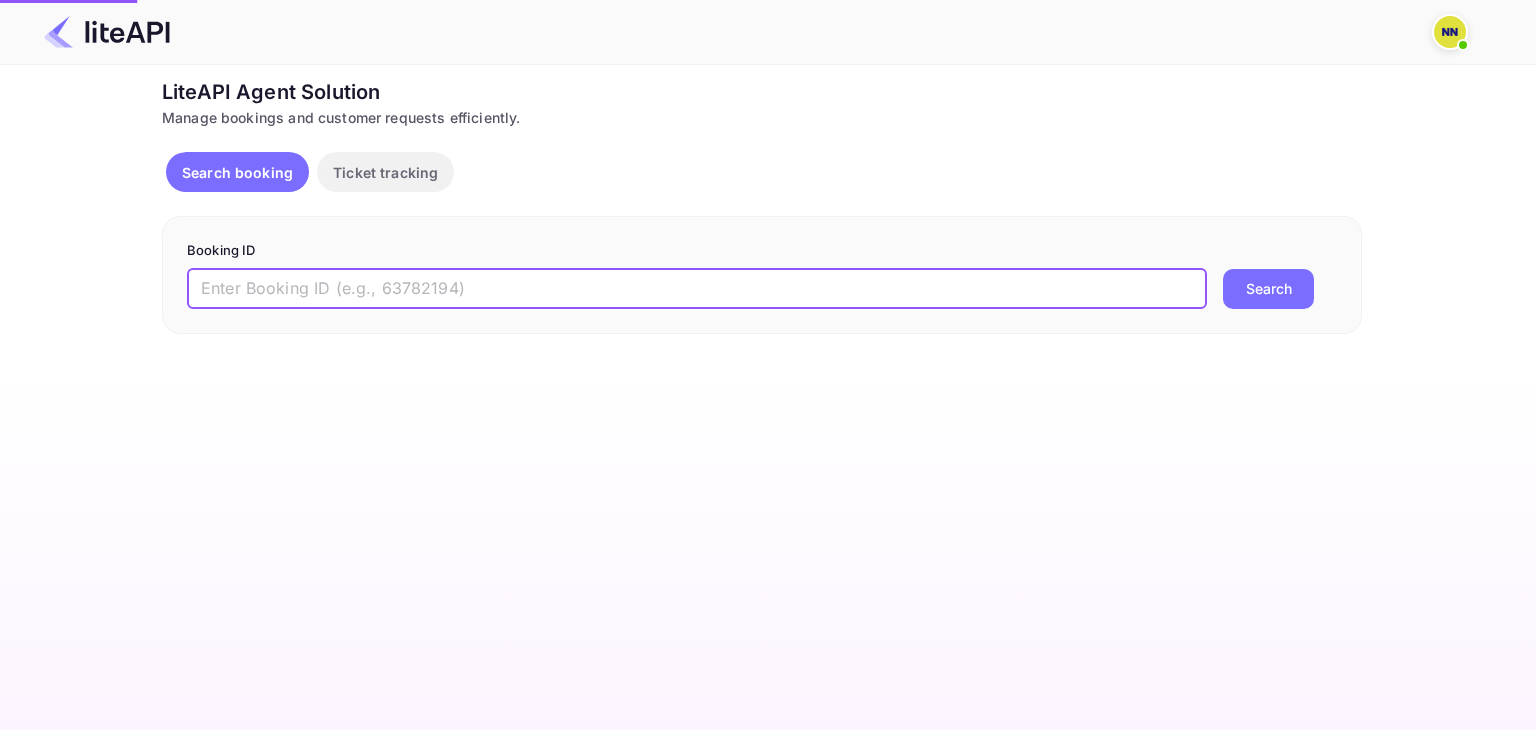 paste on "8734403" 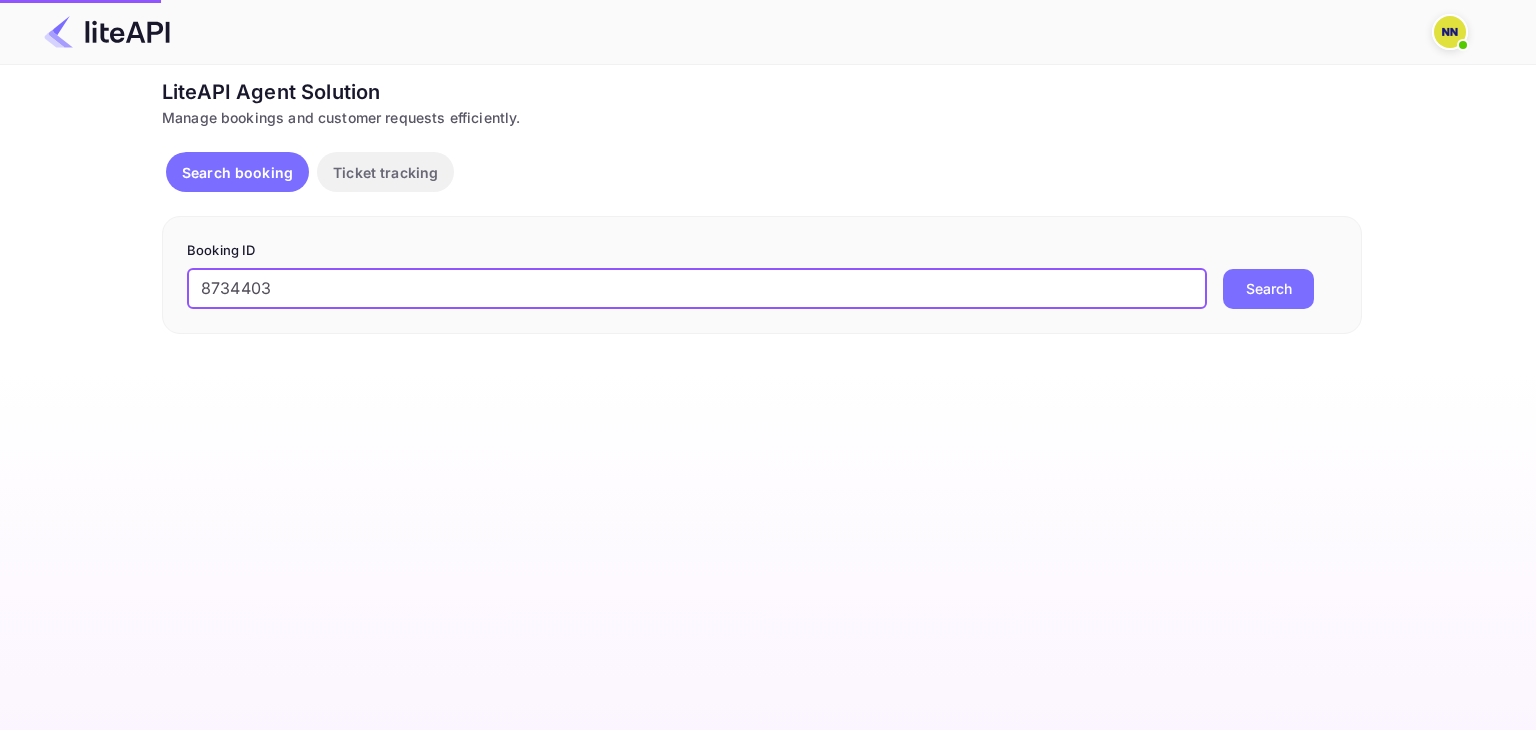 type on "8734403" 